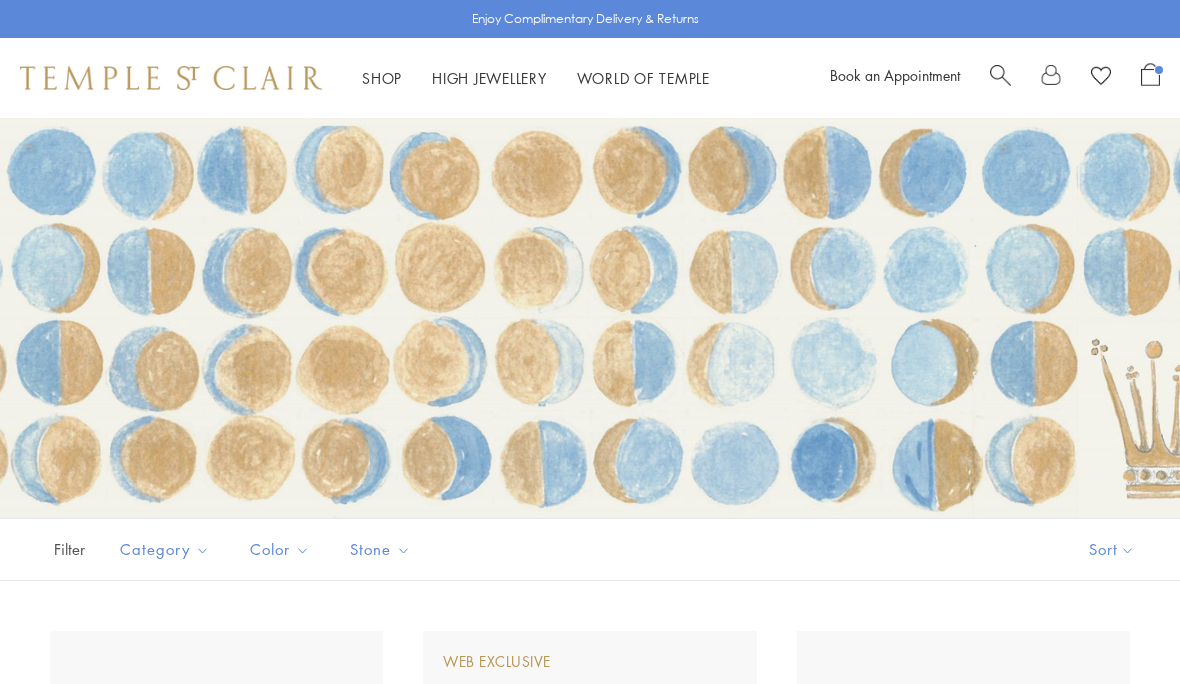scroll, scrollTop: 0, scrollLeft: 0, axis: both 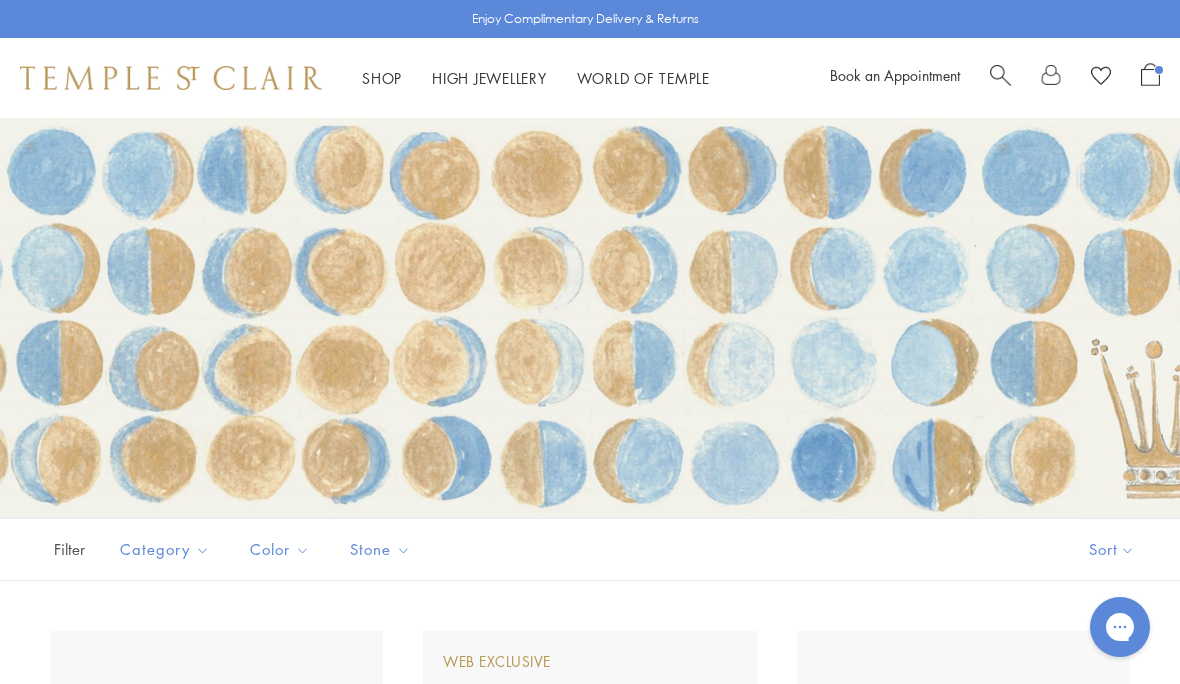 click at bounding box center [1000, 73] 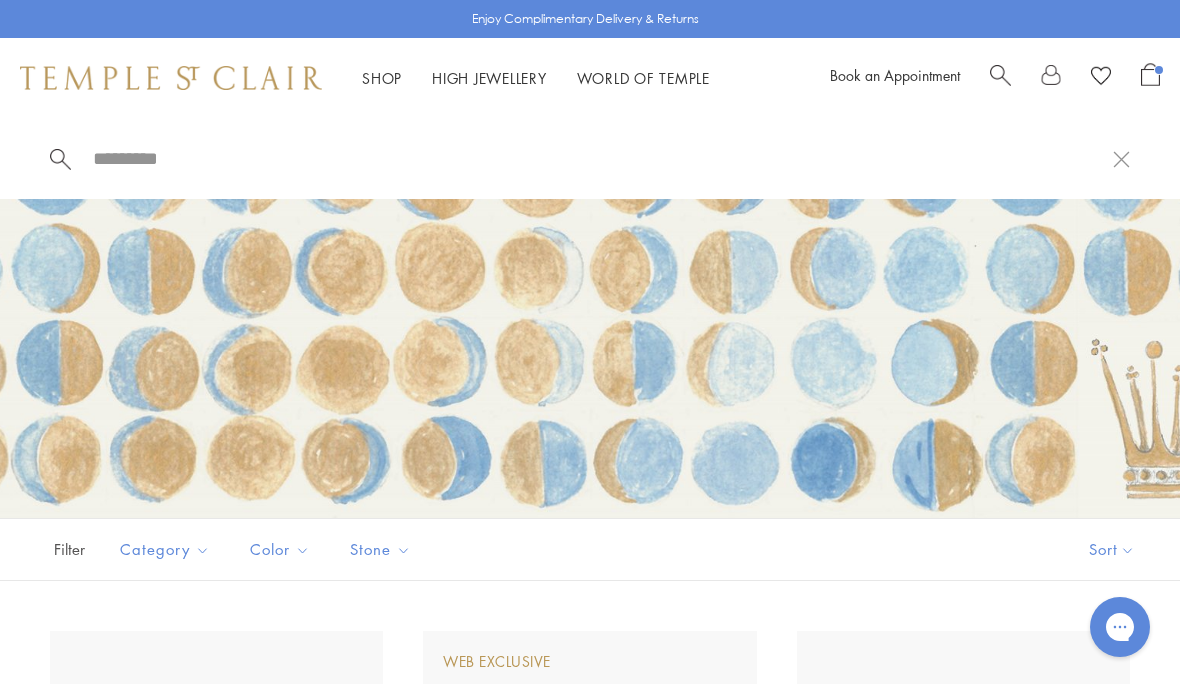 click at bounding box center (602, 158) 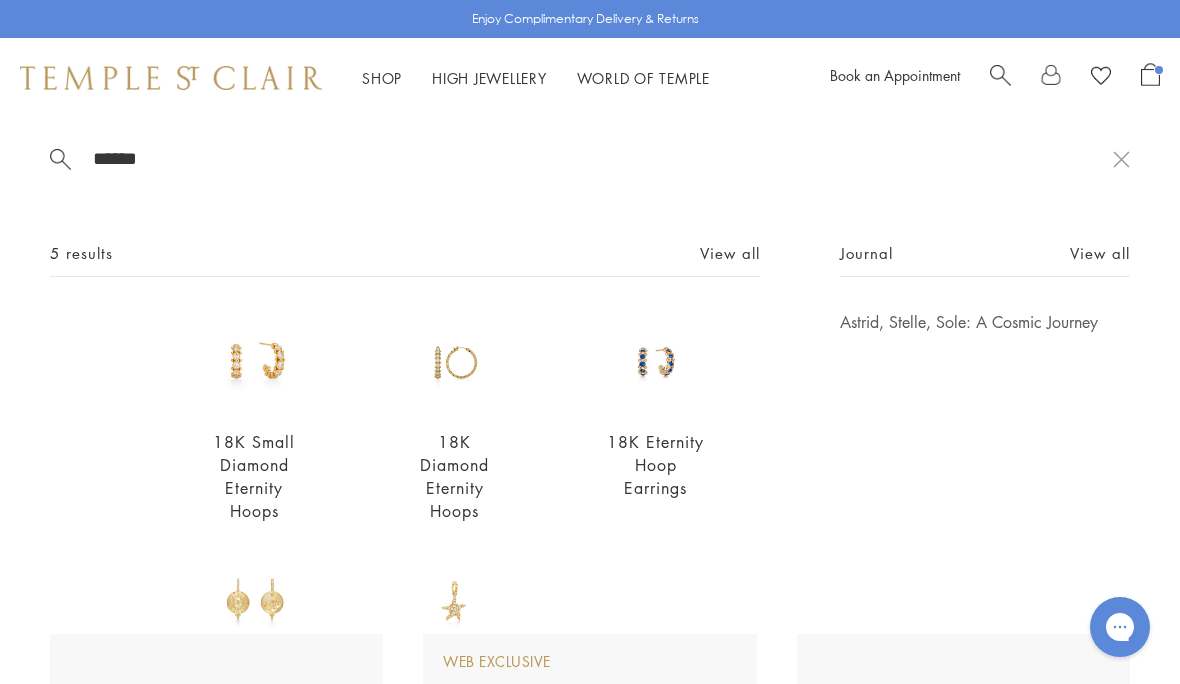 click on "******" at bounding box center (602, 158) 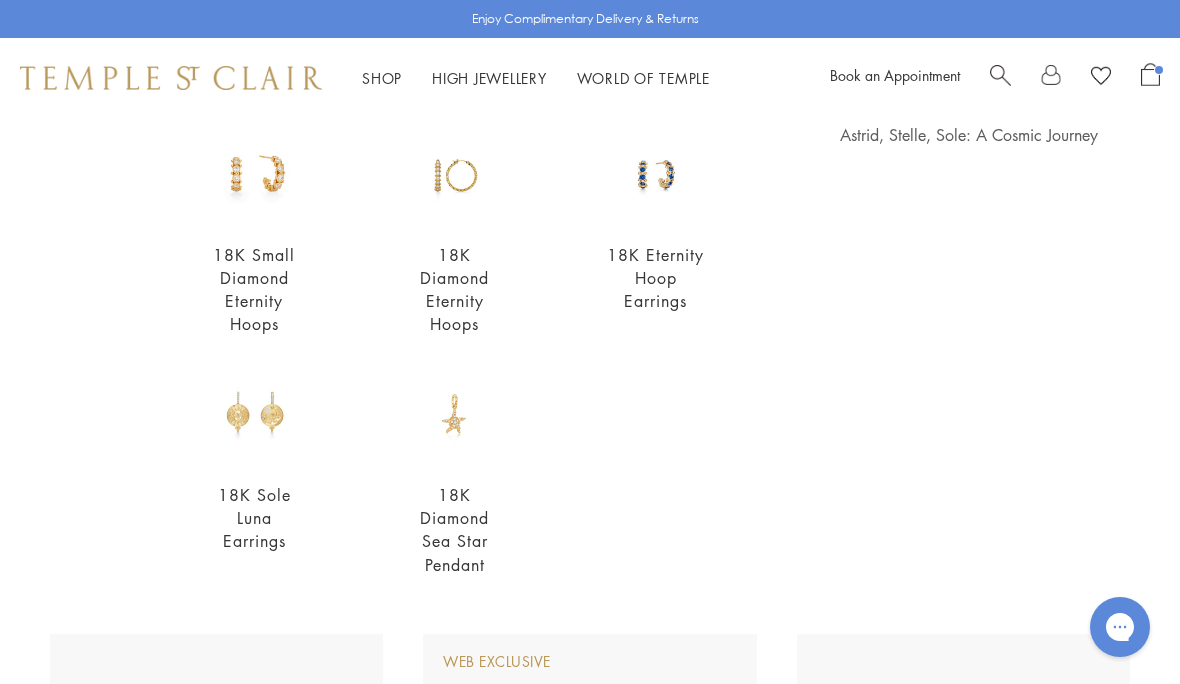 scroll, scrollTop: 185, scrollLeft: 0, axis: vertical 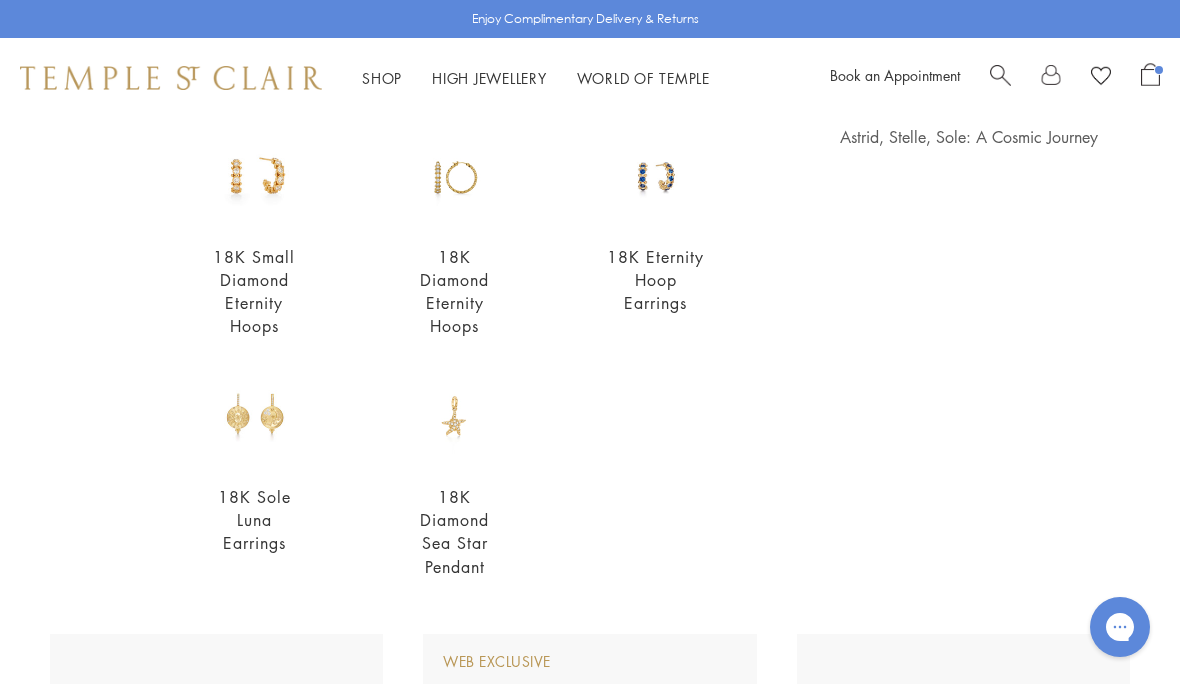 type on "******" 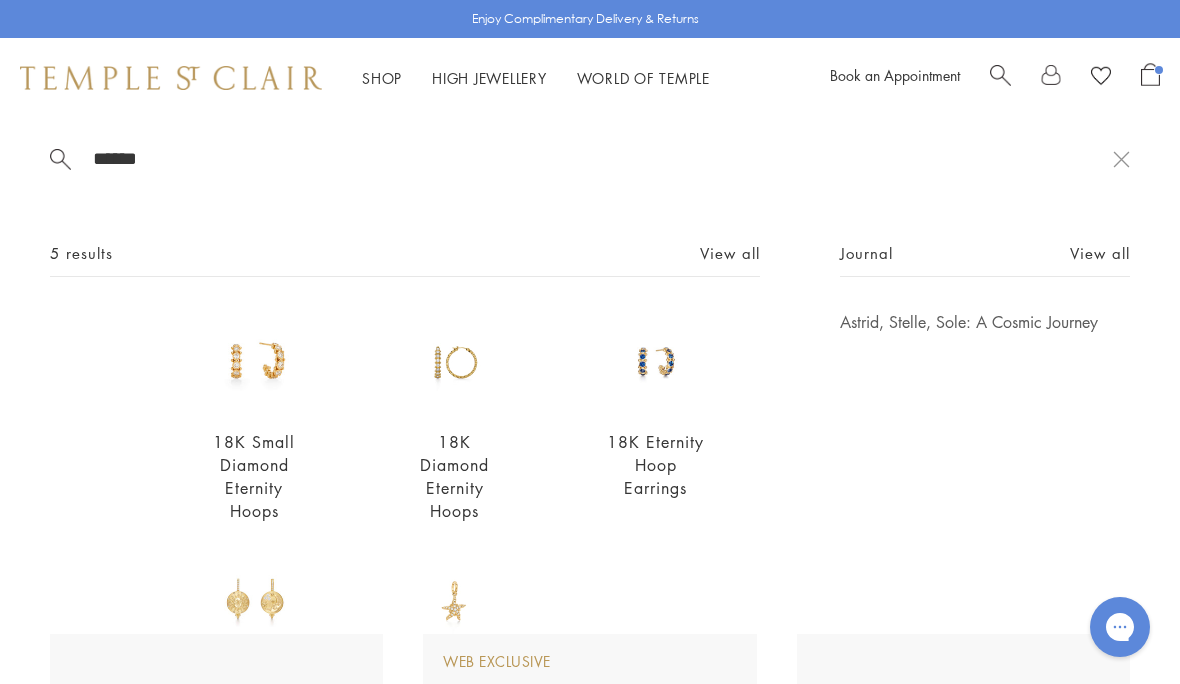 scroll, scrollTop: 0, scrollLeft: 0, axis: both 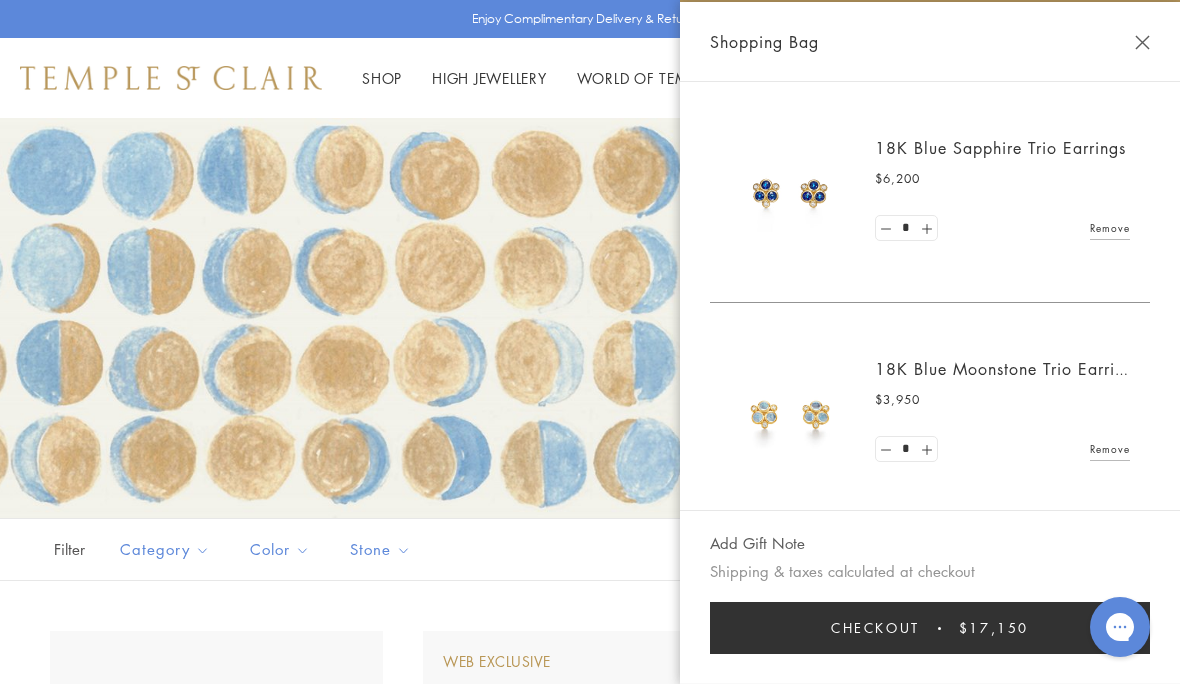 click at bounding box center [790, 192] 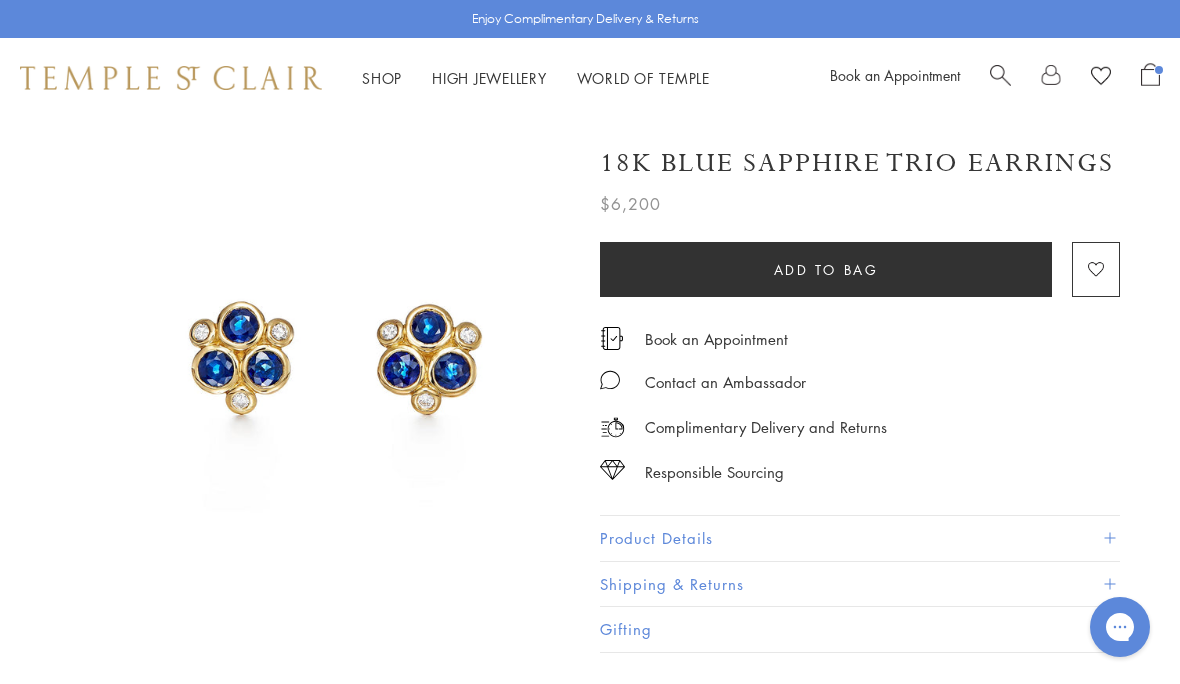 scroll, scrollTop: 0, scrollLeft: 0, axis: both 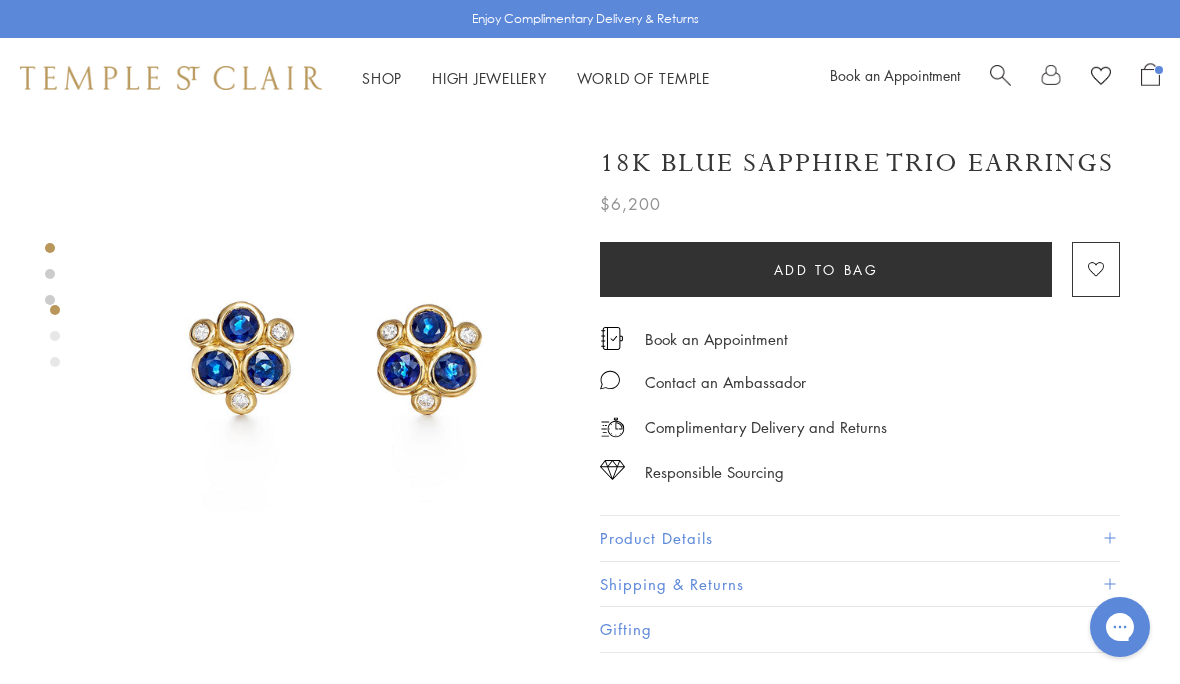 click on "Product Details" at bounding box center [860, 538] 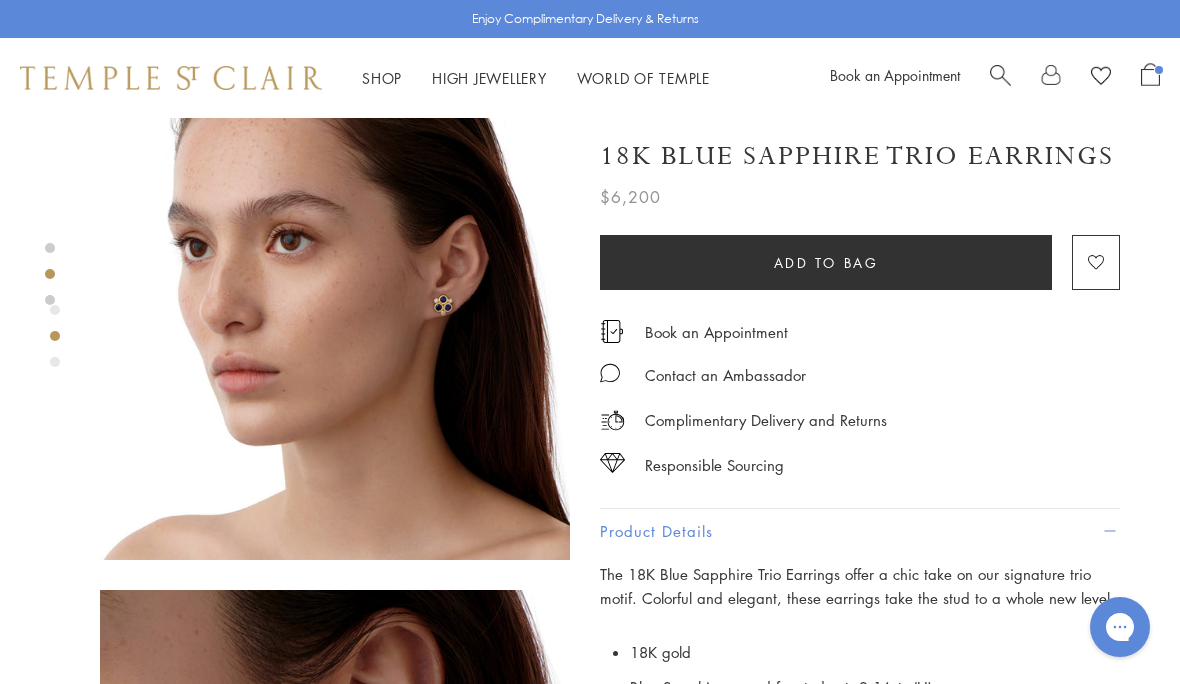 scroll, scrollTop: 524, scrollLeft: 0, axis: vertical 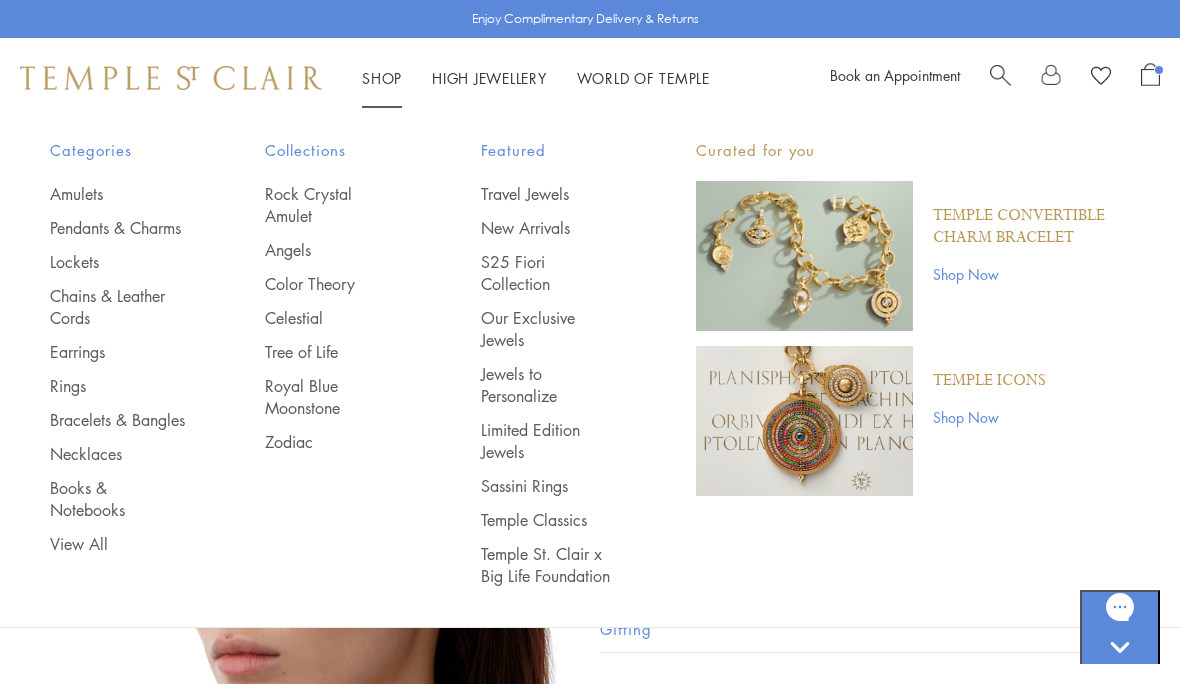 click on "View All" at bounding box center [117, 544] 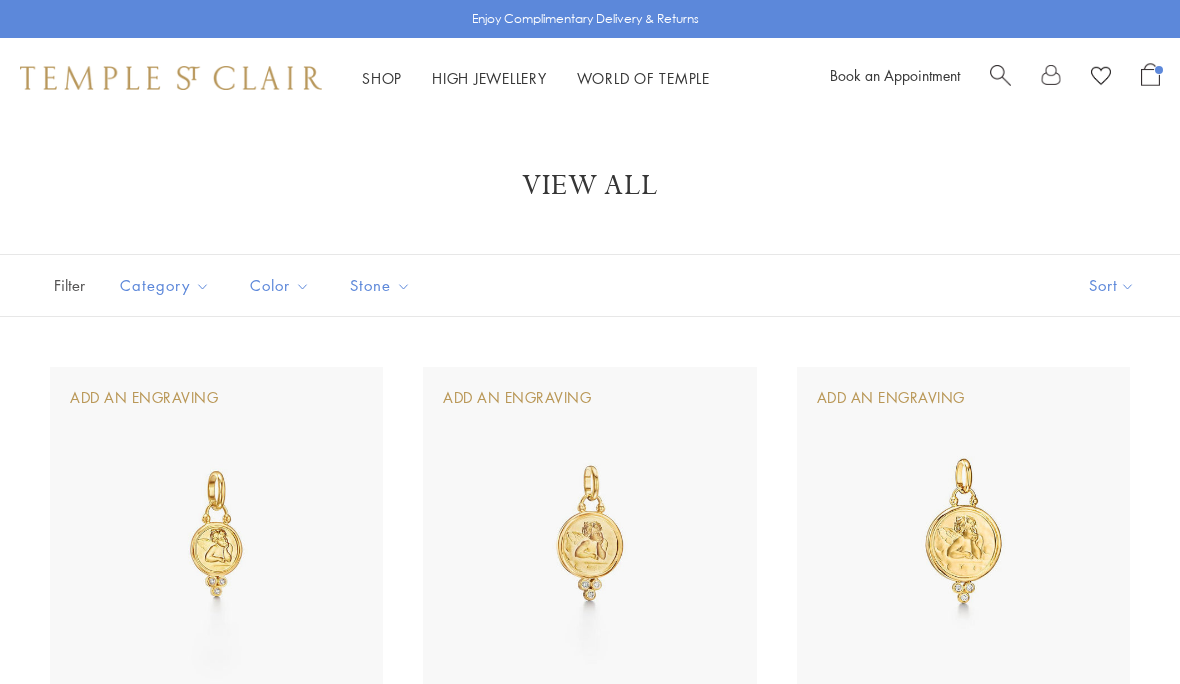 scroll, scrollTop: 0, scrollLeft: 0, axis: both 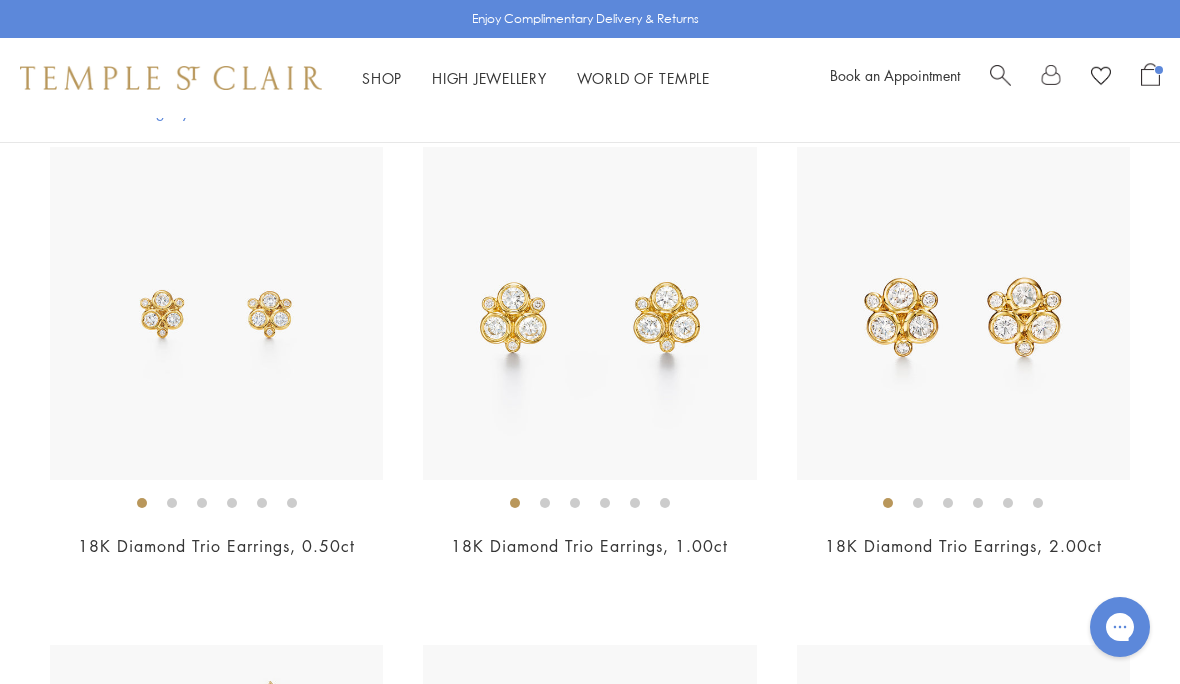click at bounding box center [963, 313] 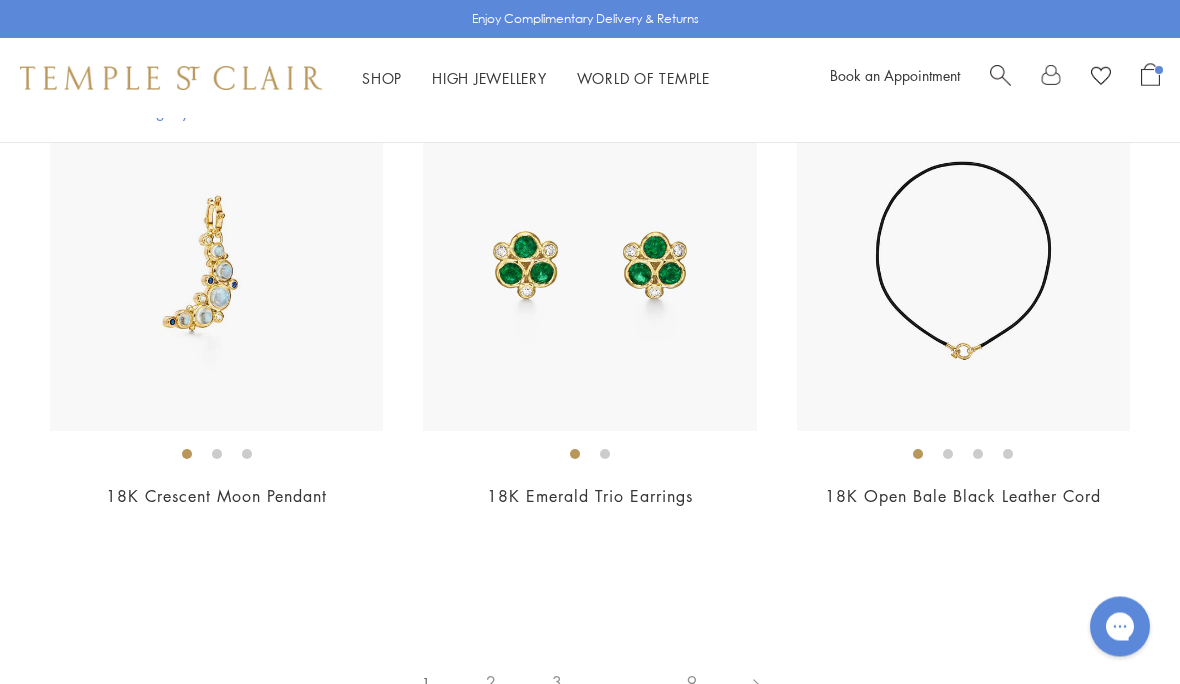 scroll, scrollTop: 13792, scrollLeft: 0, axis: vertical 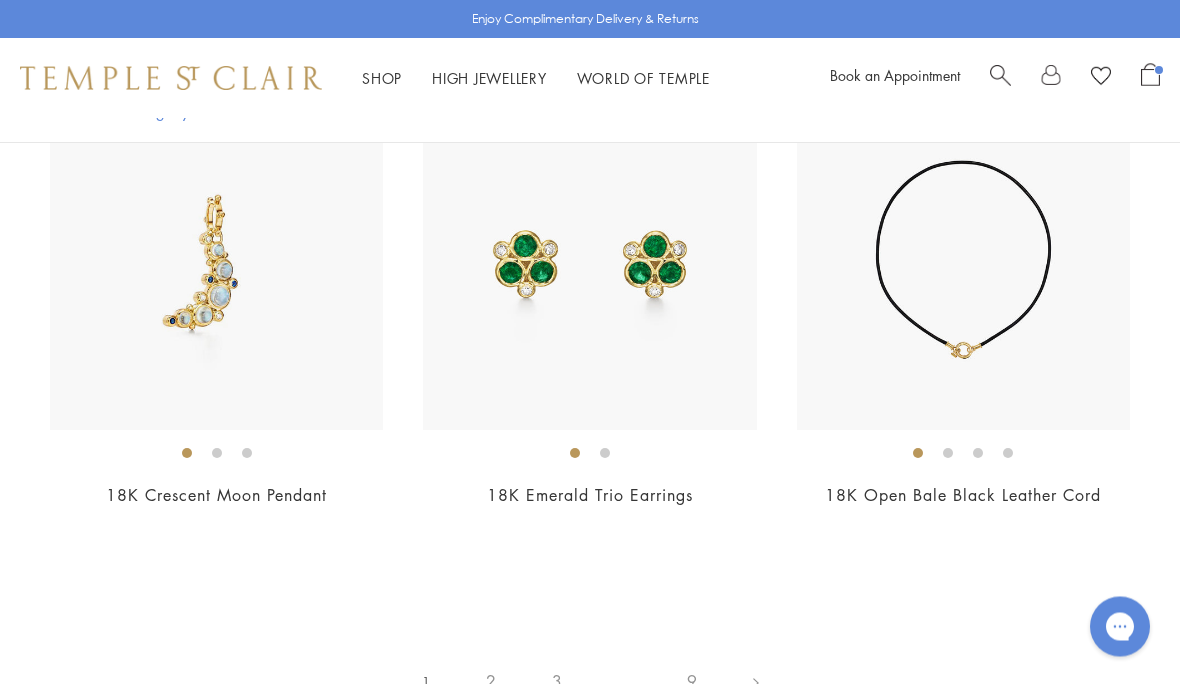 click on "2" at bounding box center (491, 682) 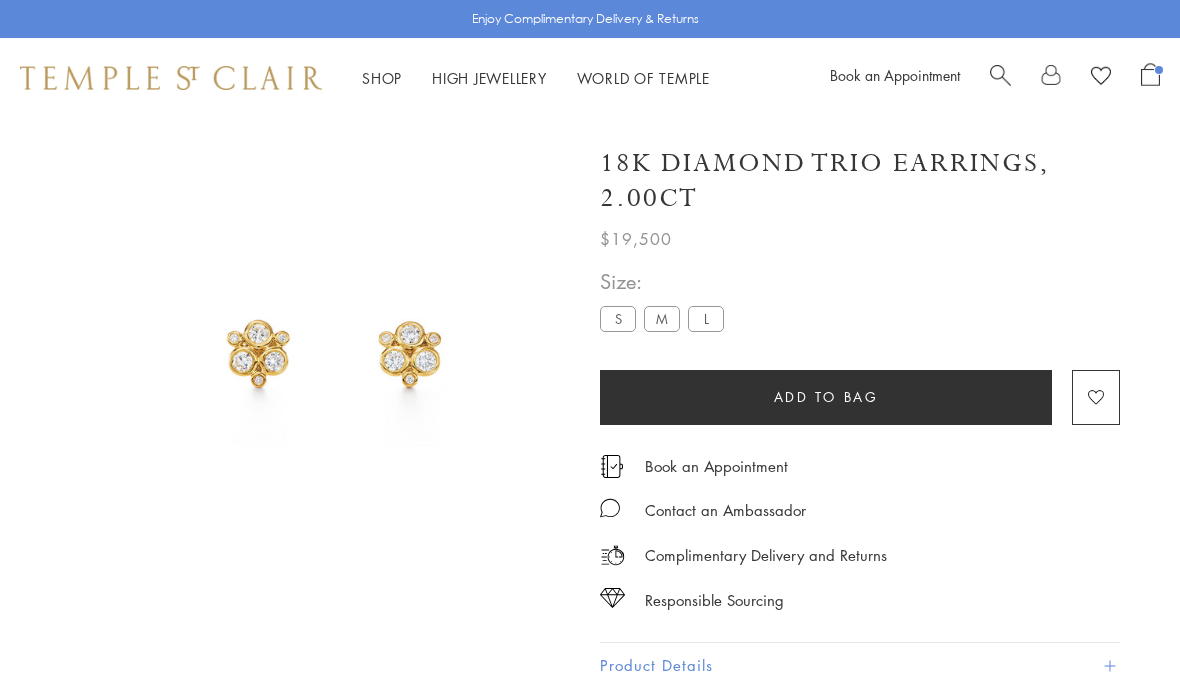 scroll, scrollTop: 157, scrollLeft: 0, axis: vertical 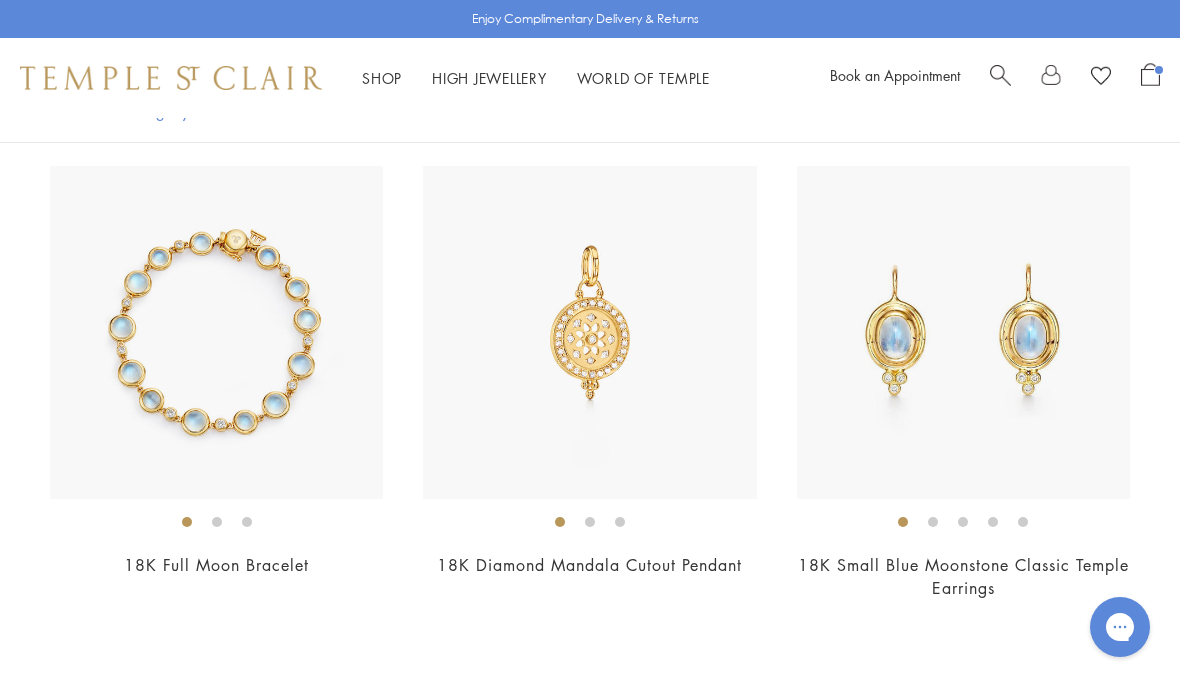 click on "$3,500" at bounding box center [963, 615] 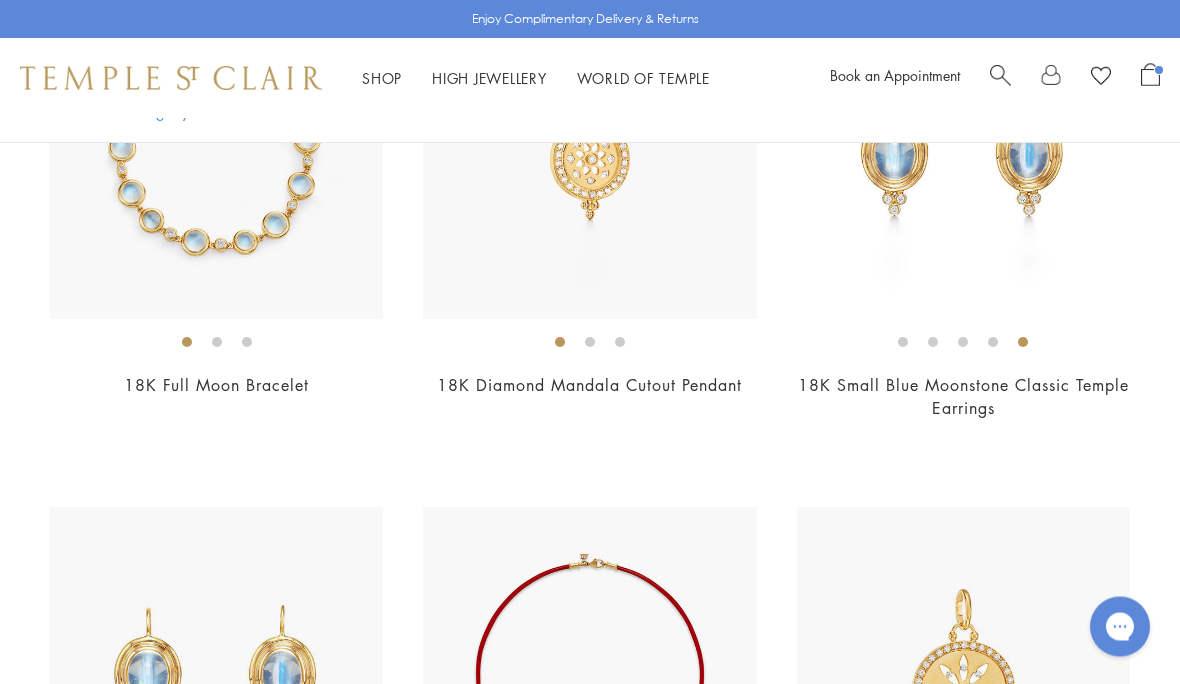 scroll, scrollTop: 892, scrollLeft: 0, axis: vertical 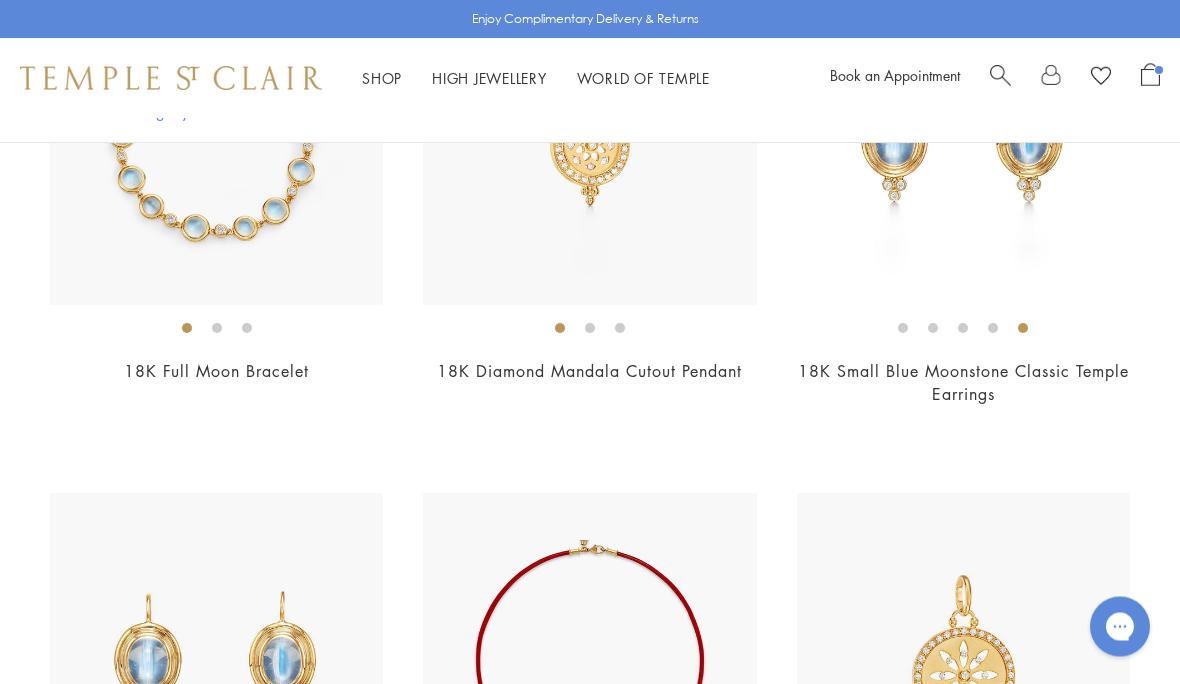 click on "18K Small Blue Moonstone Classic Temple Earrings" at bounding box center [963, 383] 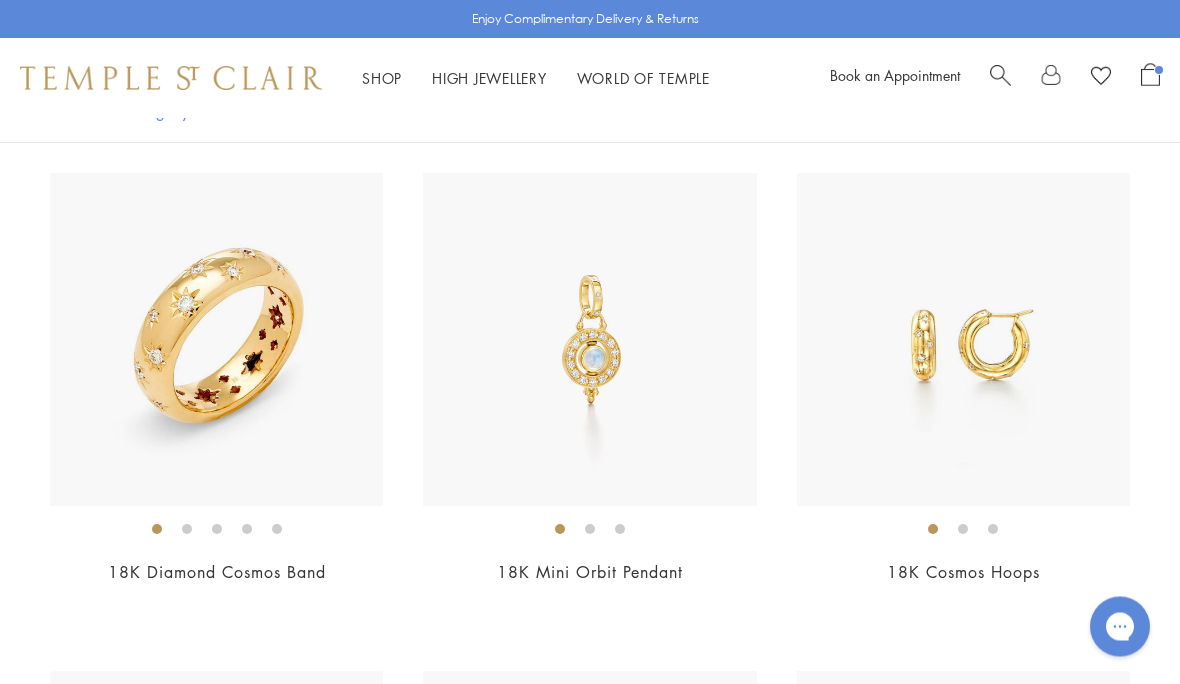 scroll, scrollTop: 1735, scrollLeft: 0, axis: vertical 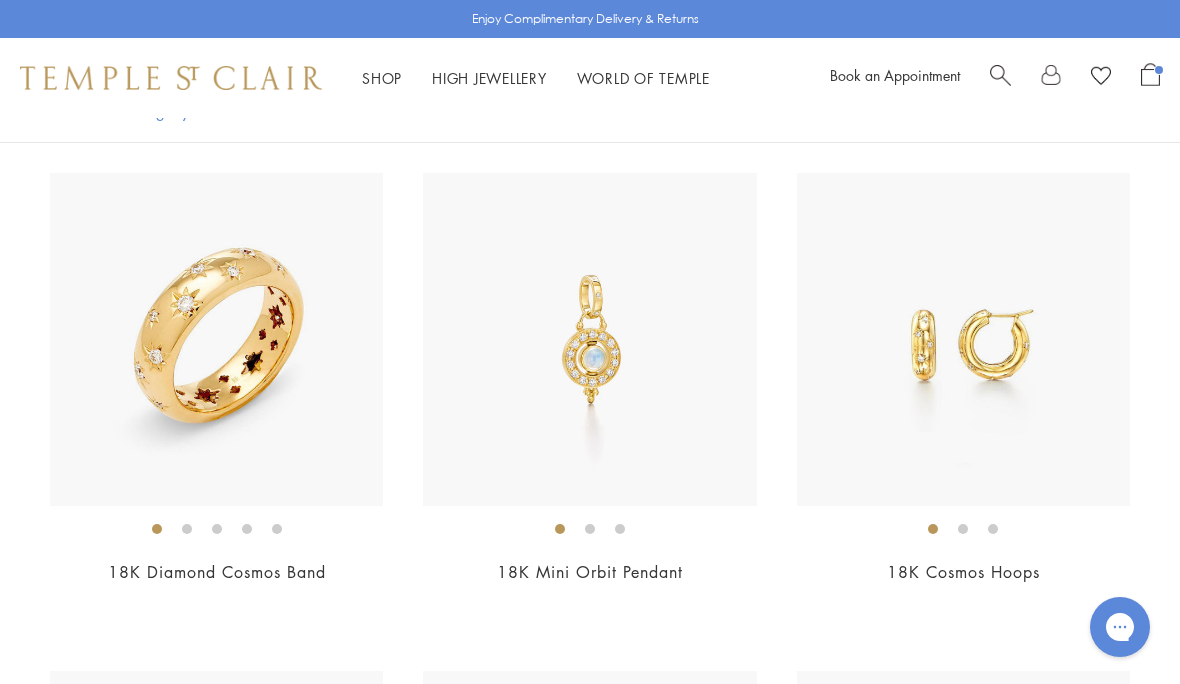 click at bounding box center [590, 3400] 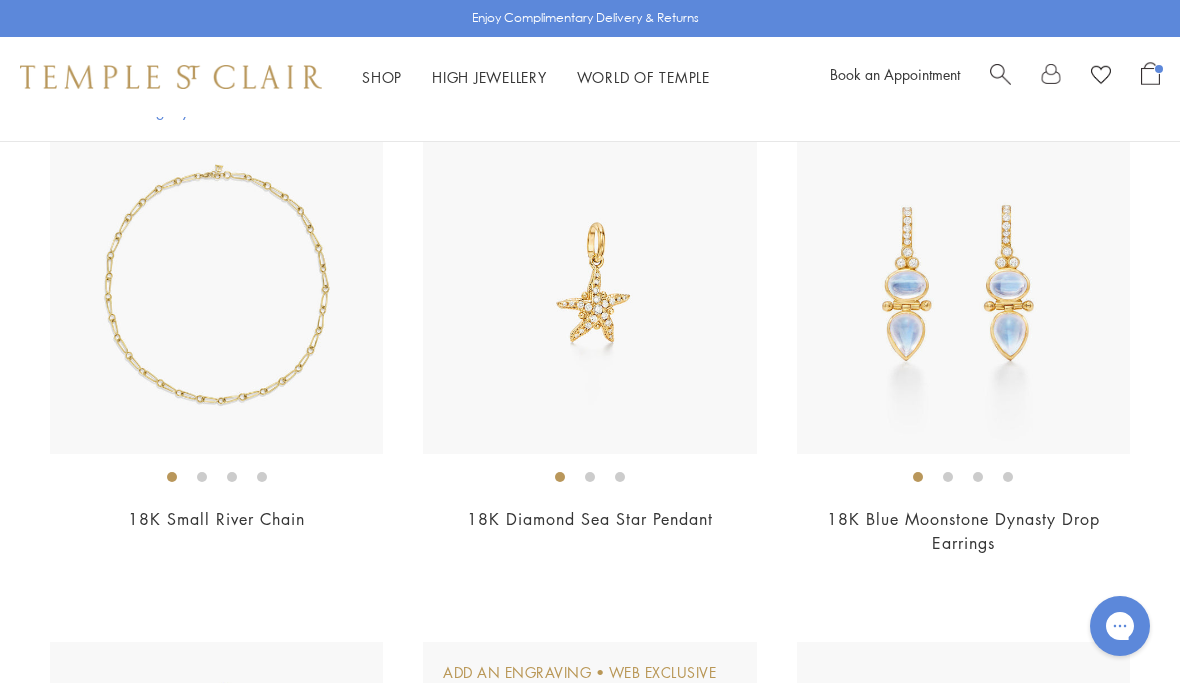 scroll, scrollTop: 4777, scrollLeft: 0, axis: vertical 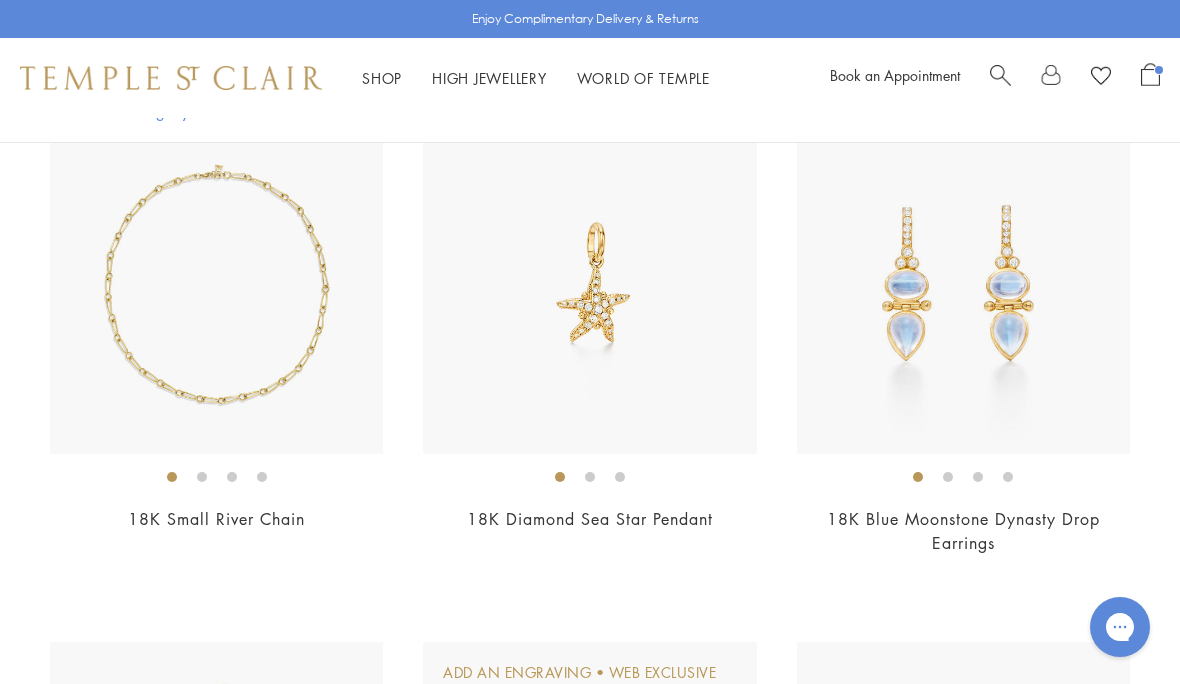 click at bounding box center [590, 358] 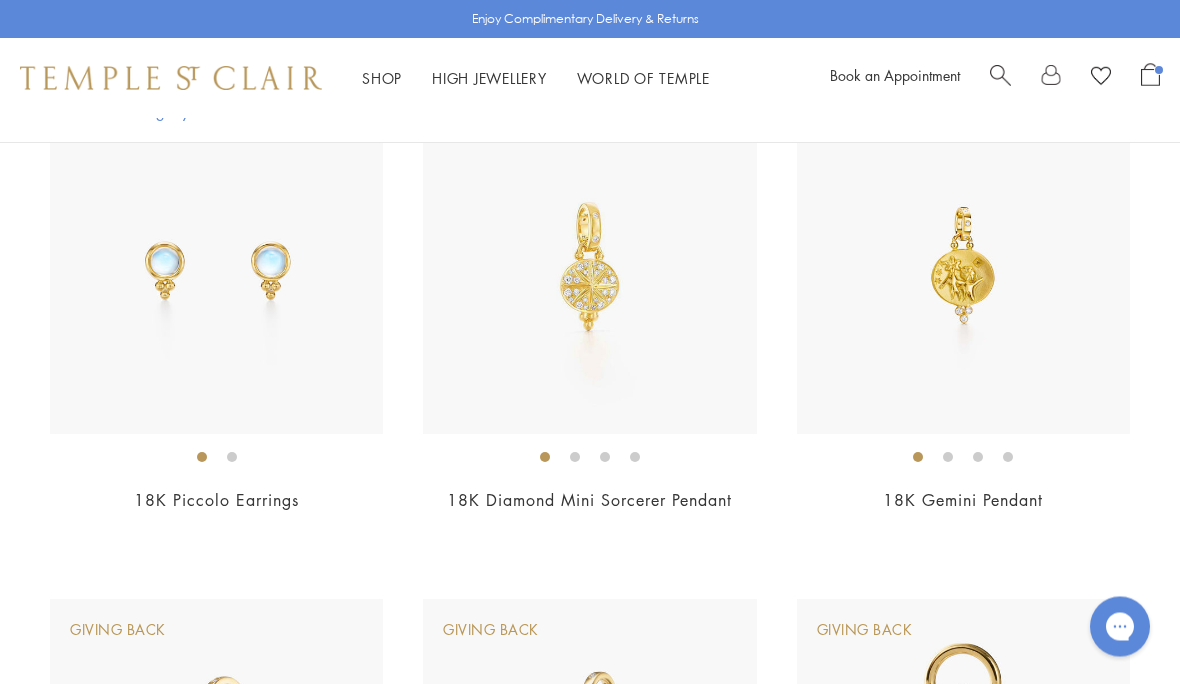 scroll, scrollTop: 7311, scrollLeft: 0, axis: vertical 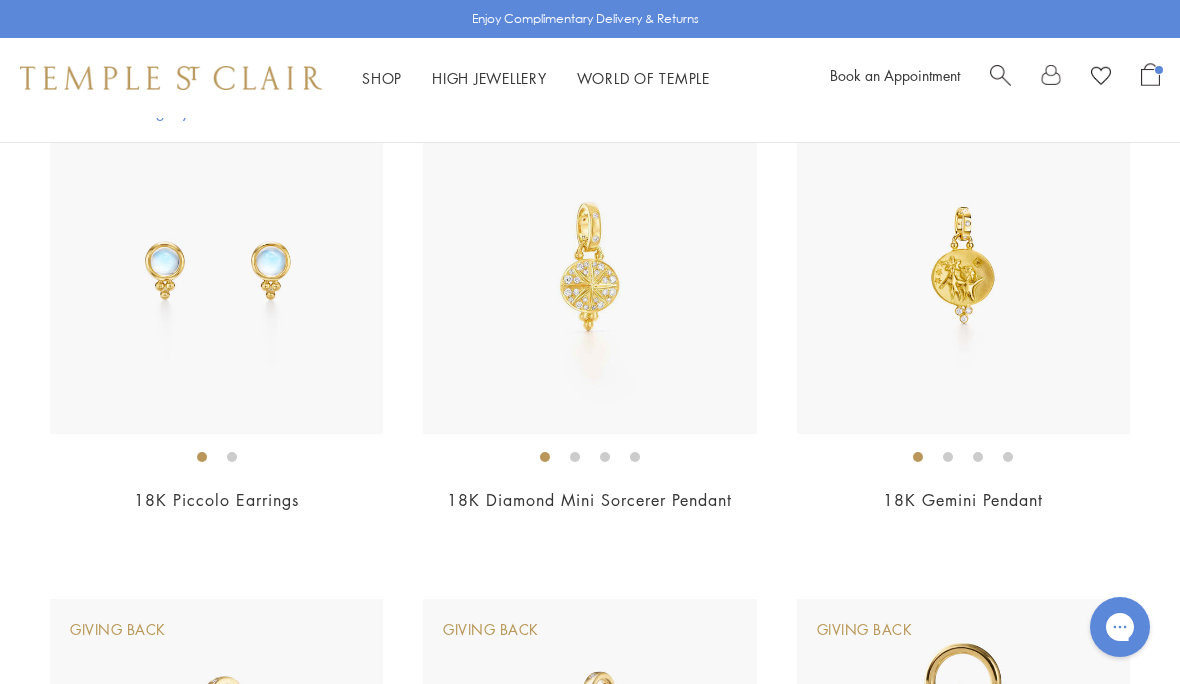 click on "$2,300" at bounding box center (216, 527) 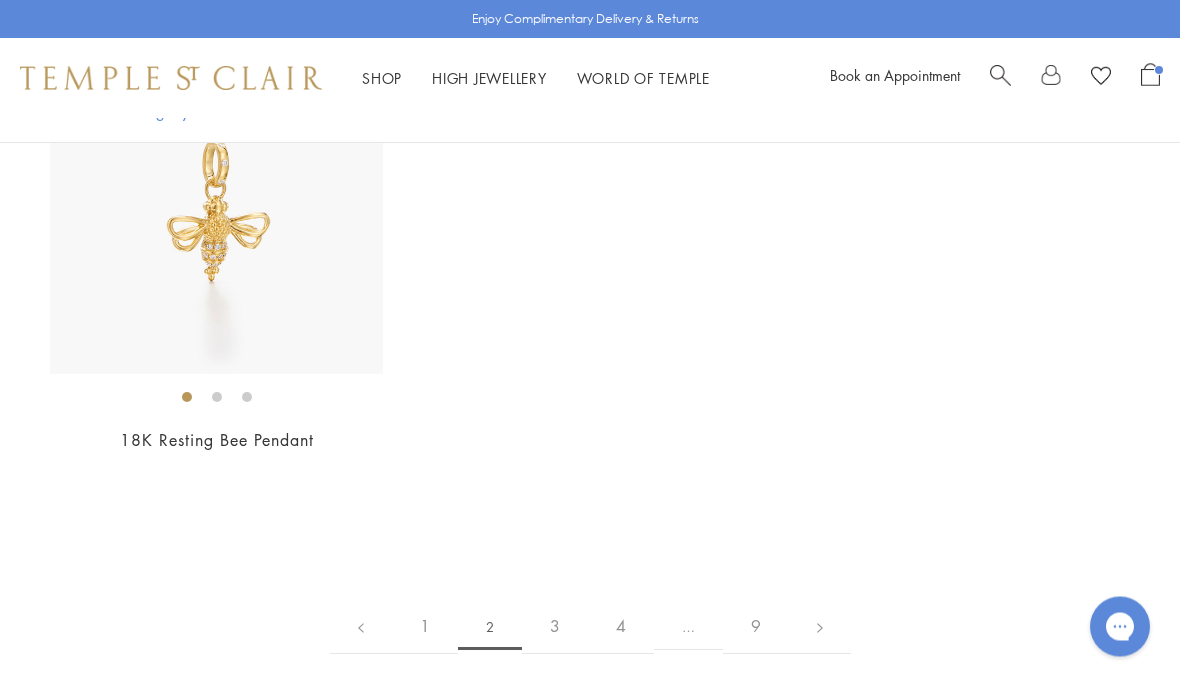 scroll, scrollTop: 9364, scrollLeft: 0, axis: vertical 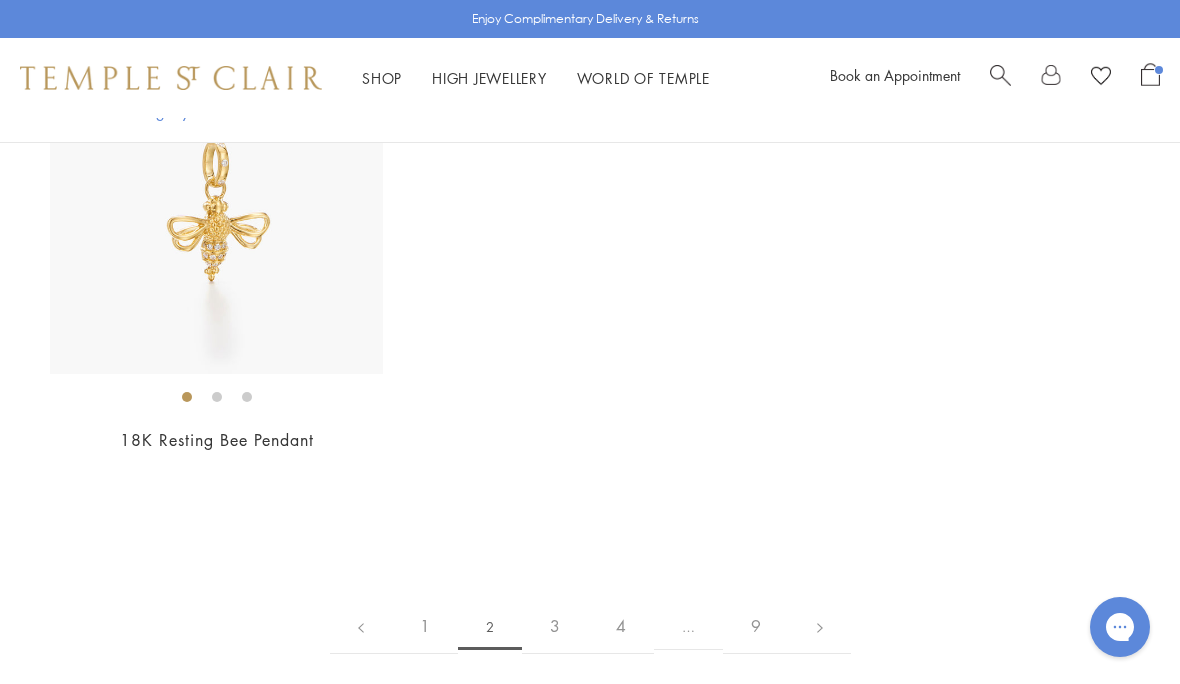 click on "3" at bounding box center (555, 626) 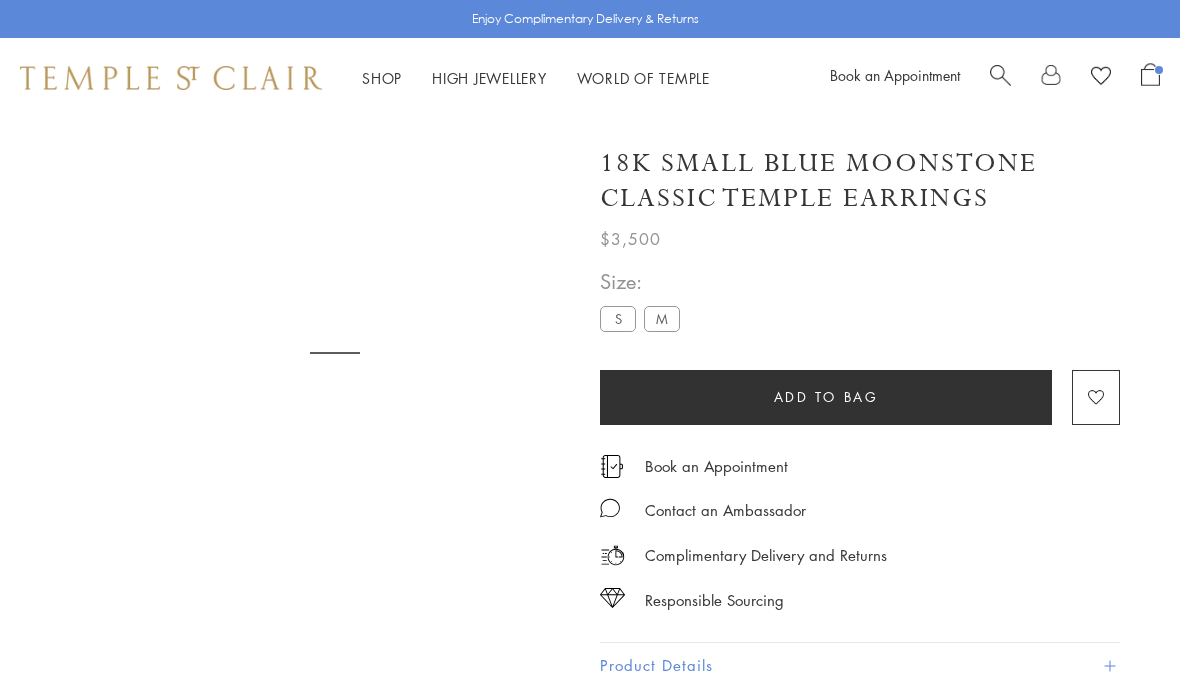 scroll, scrollTop: 12, scrollLeft: 0, axis: vertical 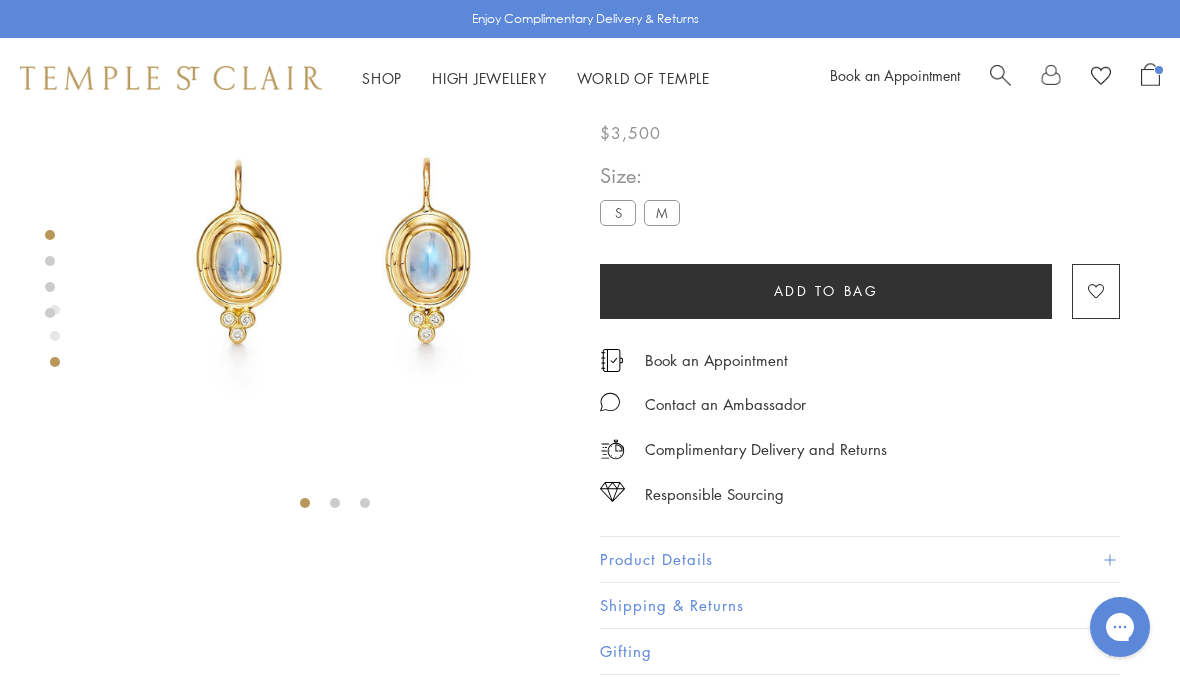 click on "Product Details" at bounding box center (860, 559) 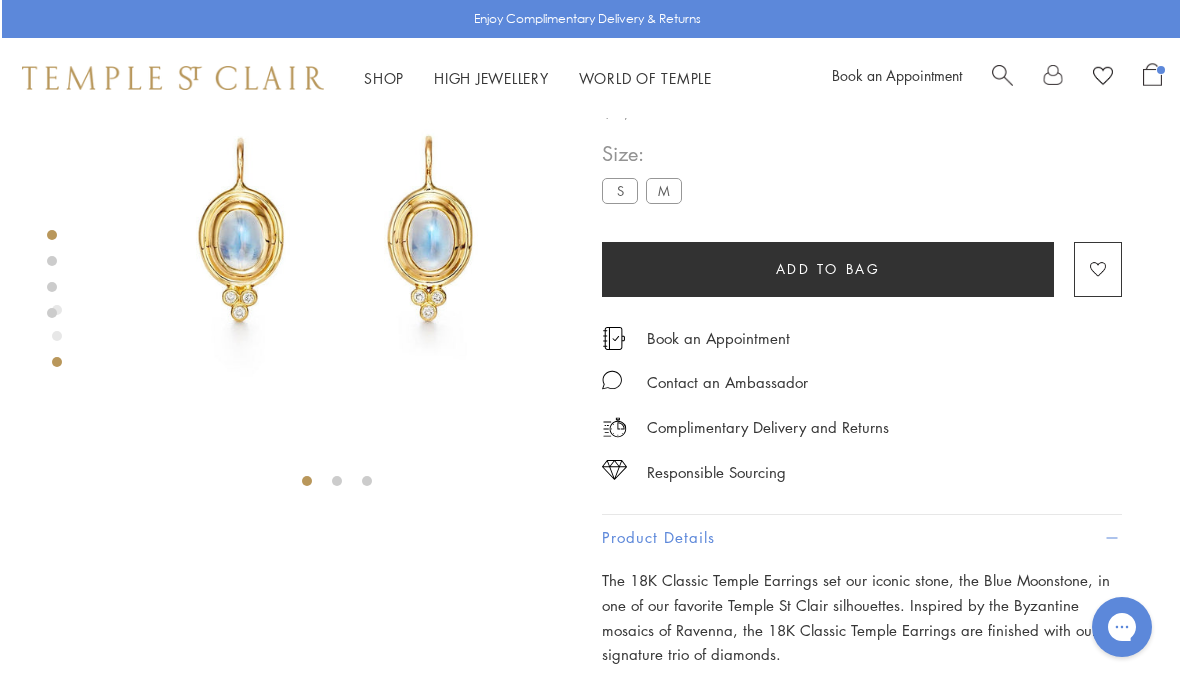scroll, scrollTop: 27, scrollLeft: 0, axis: vertical 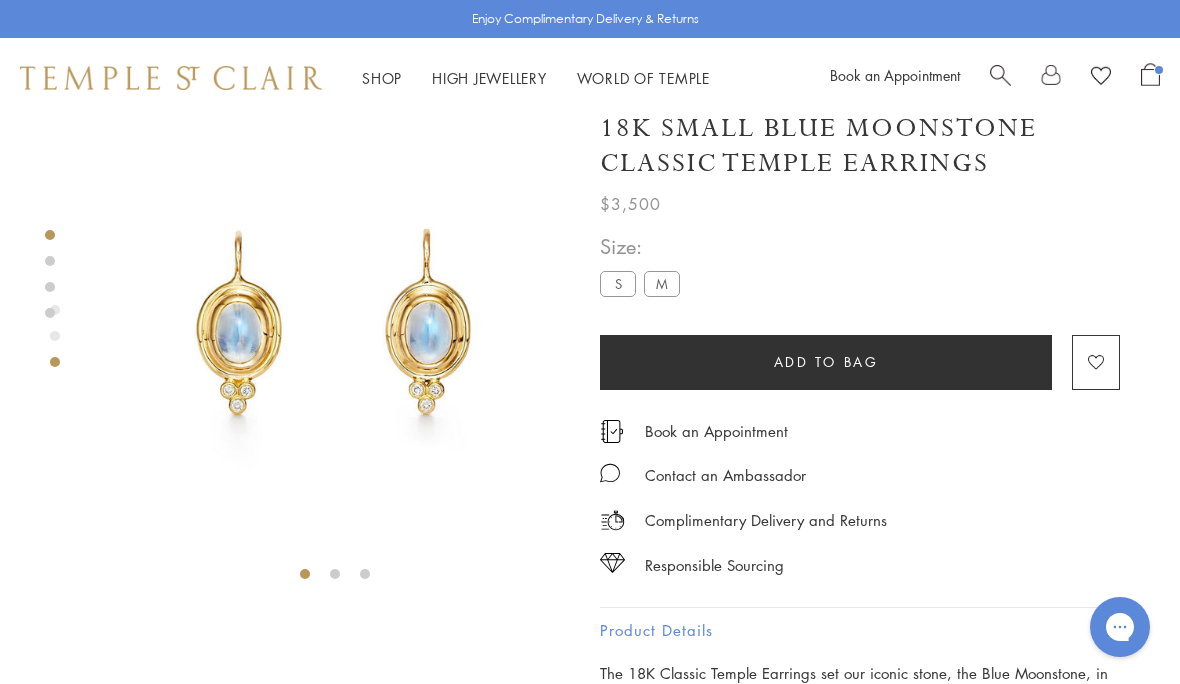 click on "M" at bounding box center (662, 283) 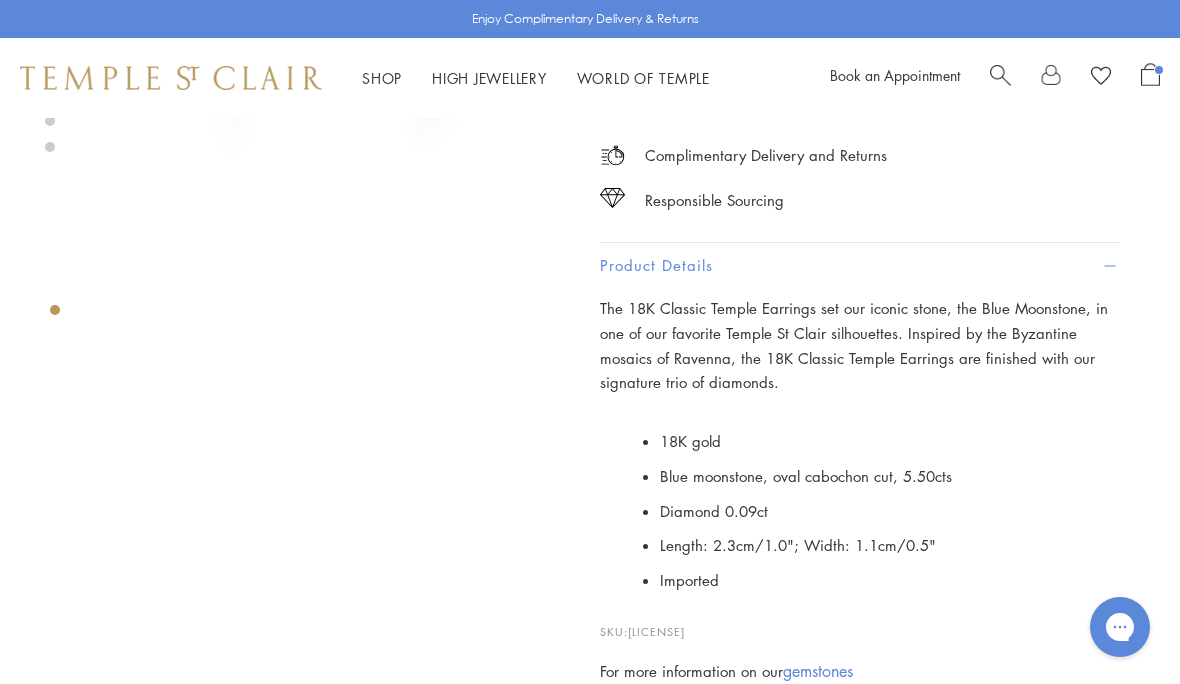 scroll, scrollTop: 0, scrollLeft: 0, axis: both 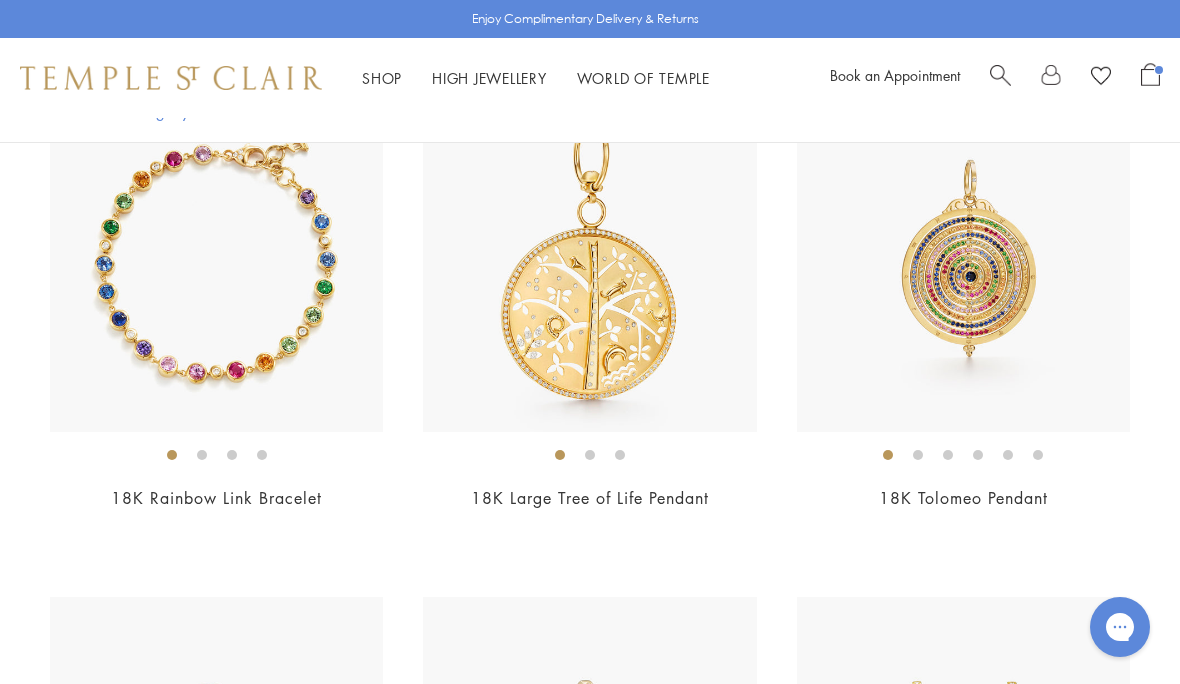 click at bounding box center [590, 383] 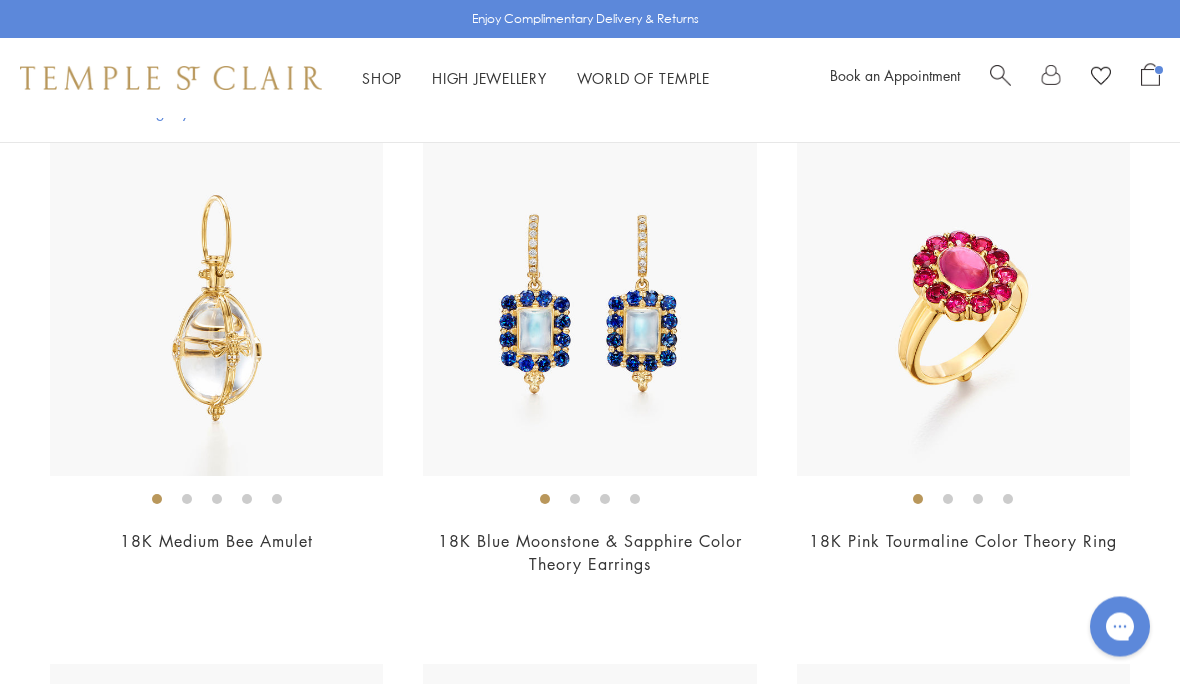 scroll, scrollTop: 6702, scrollLeft: 0, axis: vertical 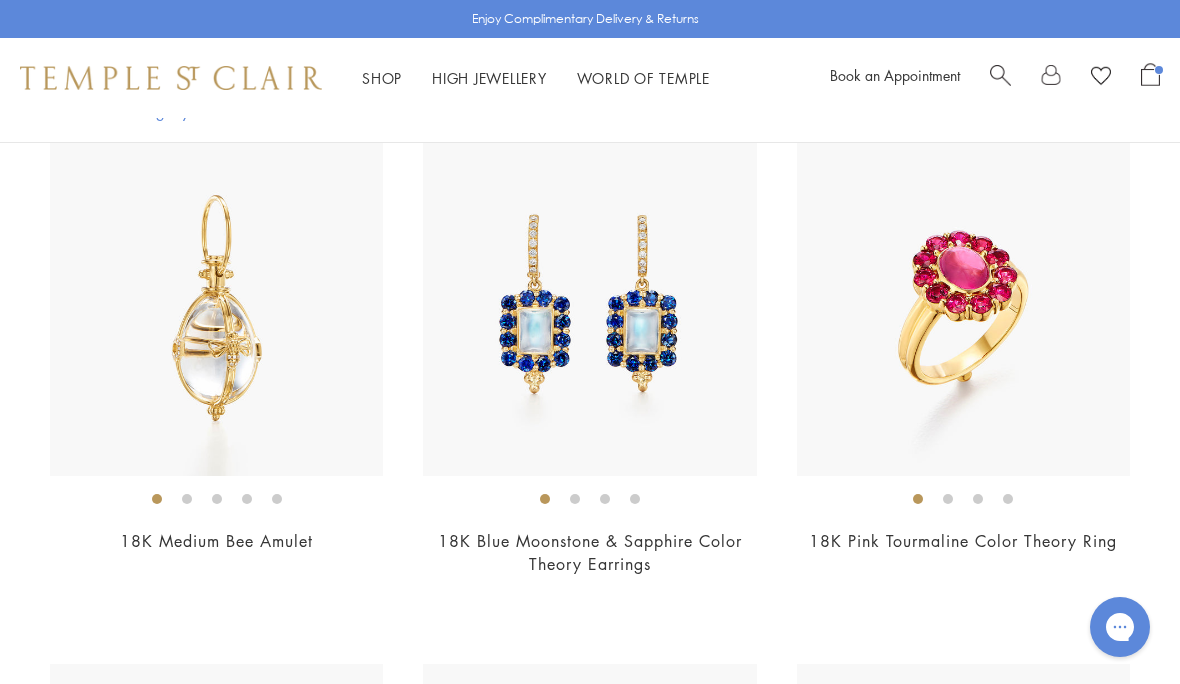 click at bounding box center [590, -1567] 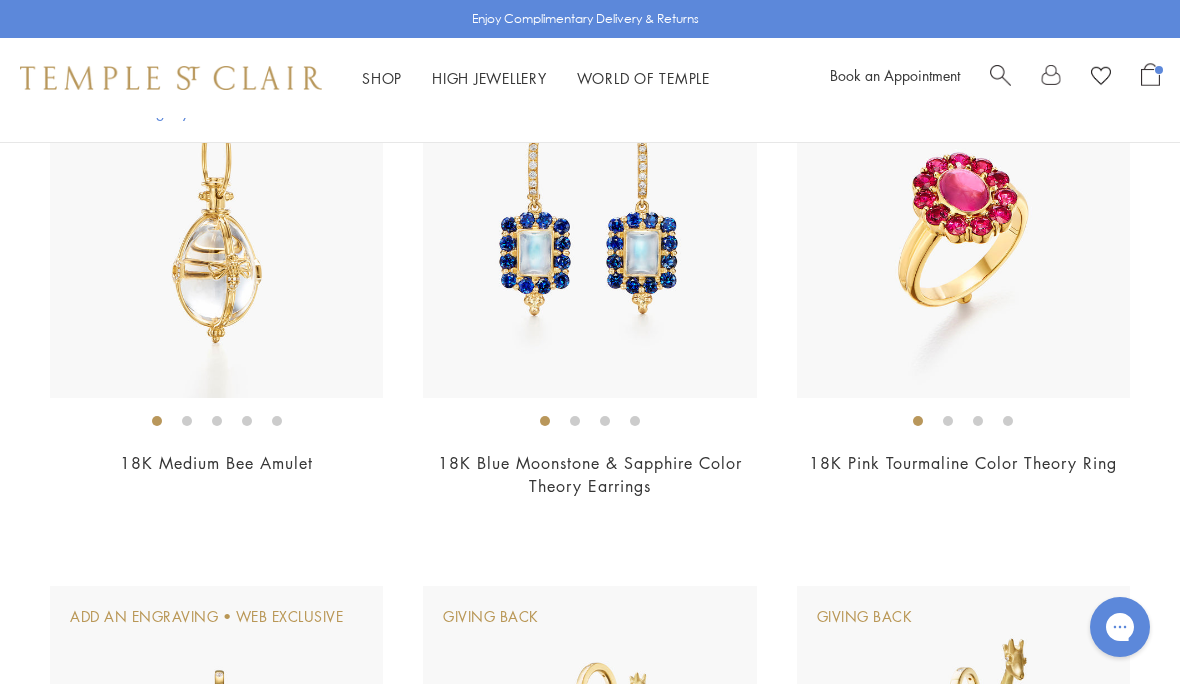 click on "18K Pink Tourmaline Color Theory Ring
$11,500" at bounding box center (943, 294) 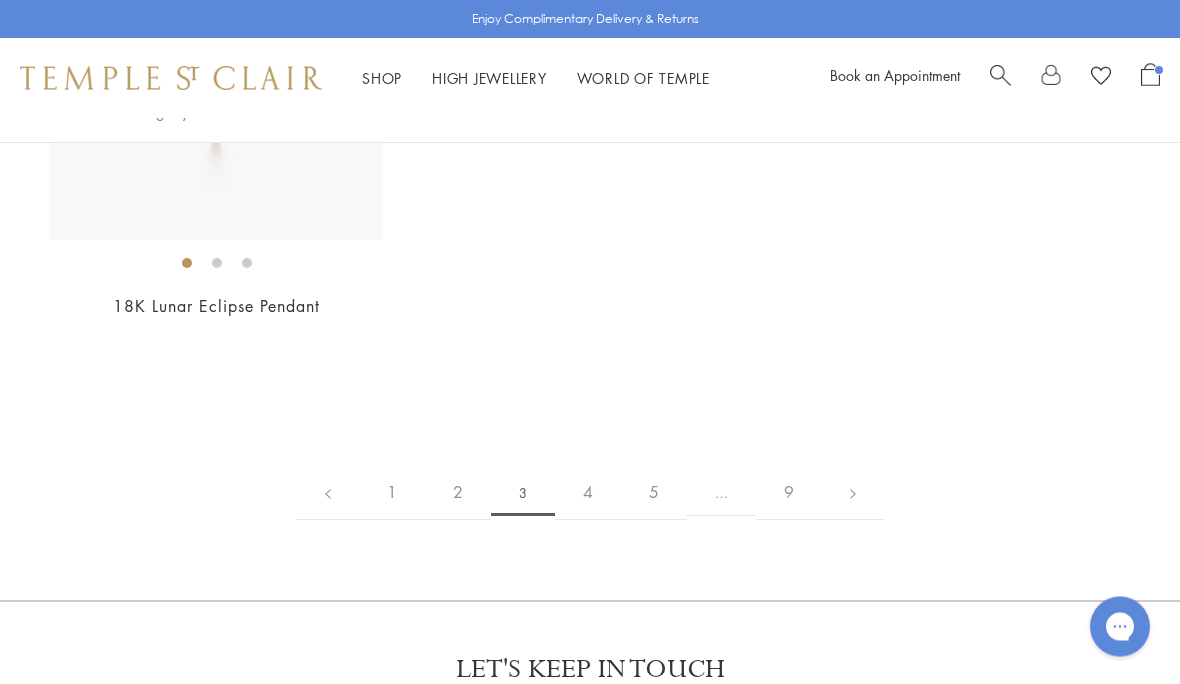 scroll, scrollTop: 9498, scrollLeft: 0, axis: vertical 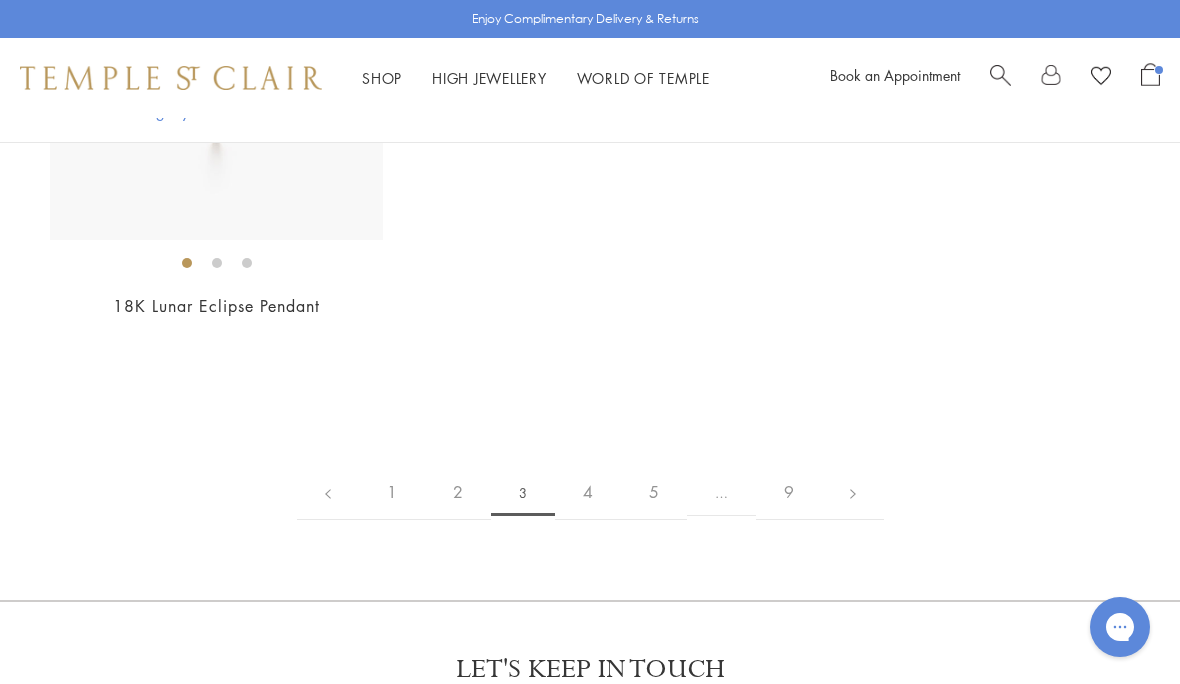 click on "4" at bounding box center (588, 492) 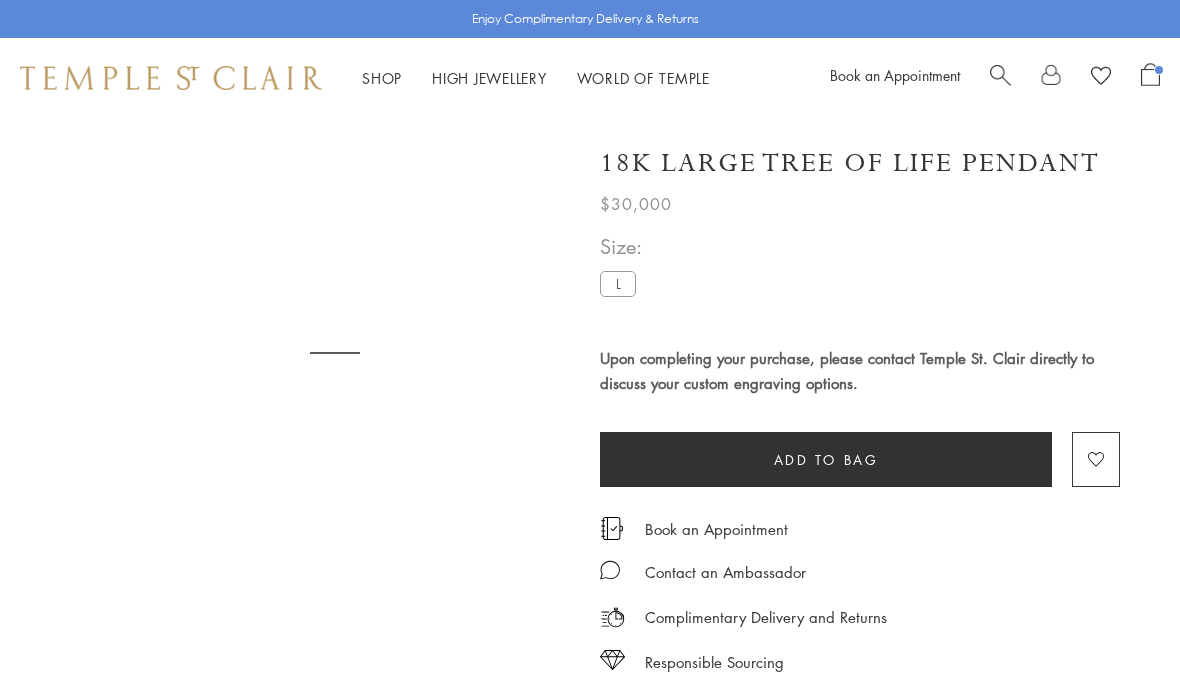scroll, scrollTop: 0, scrollLeft: 0, axis: both 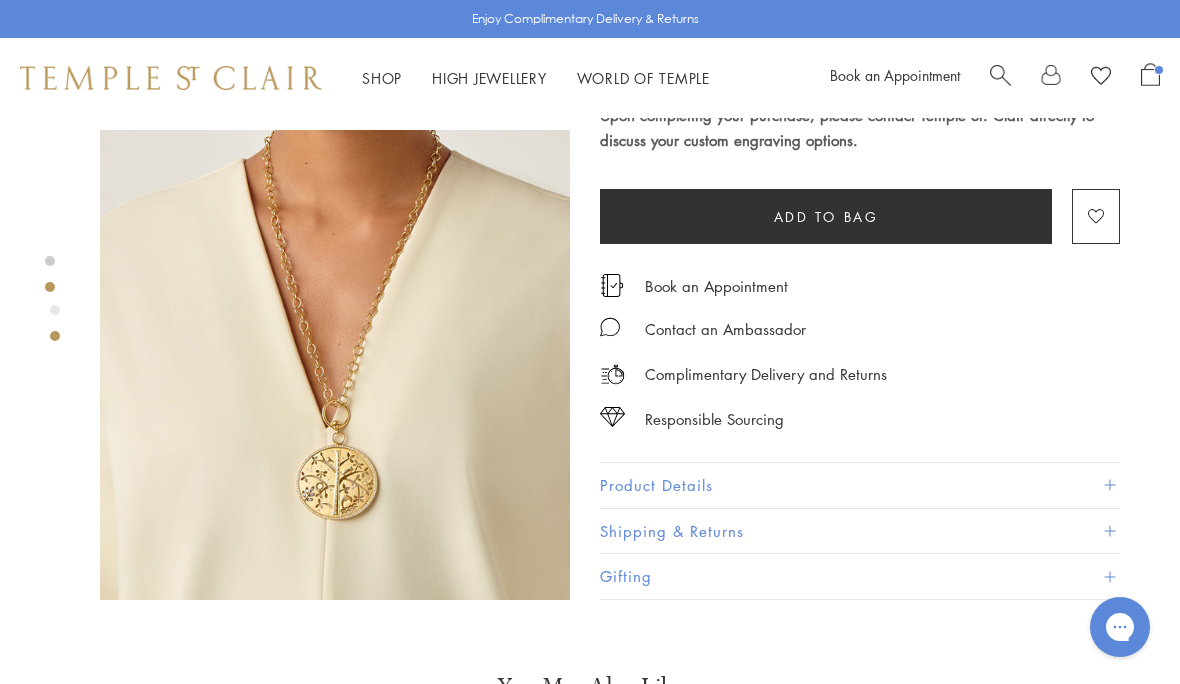 click on "Product Details" at bounding box center (860, 485) 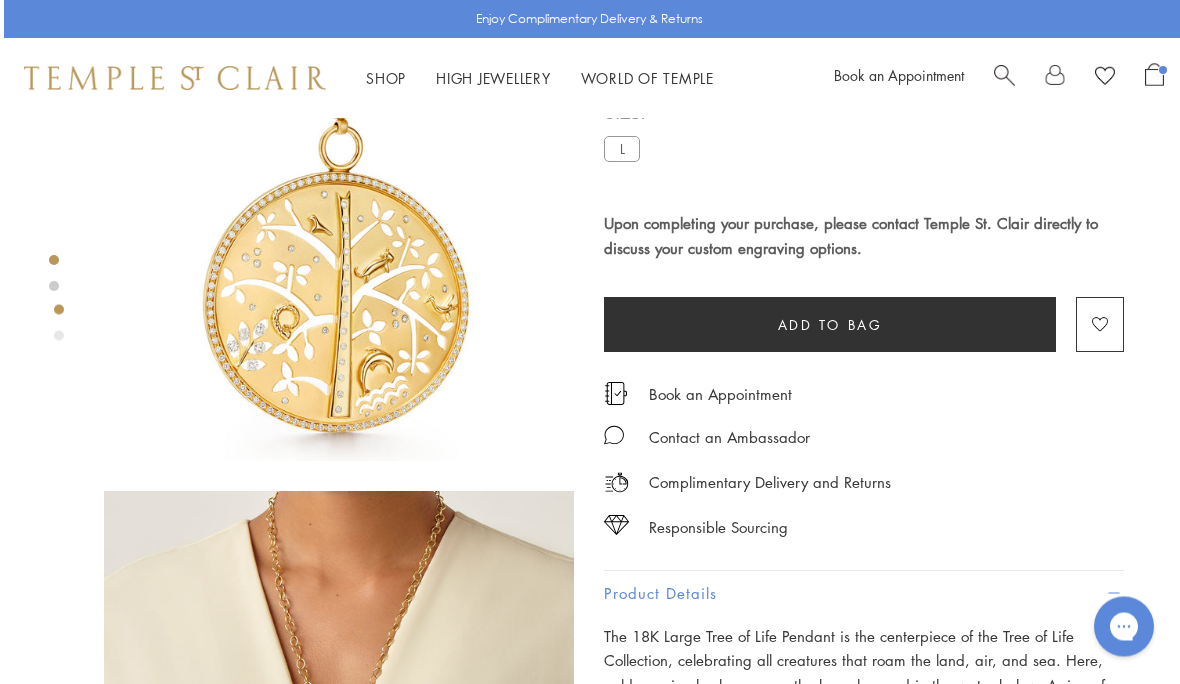 scroll, scrollTop: 0, scrollLeft: 0, axis: both 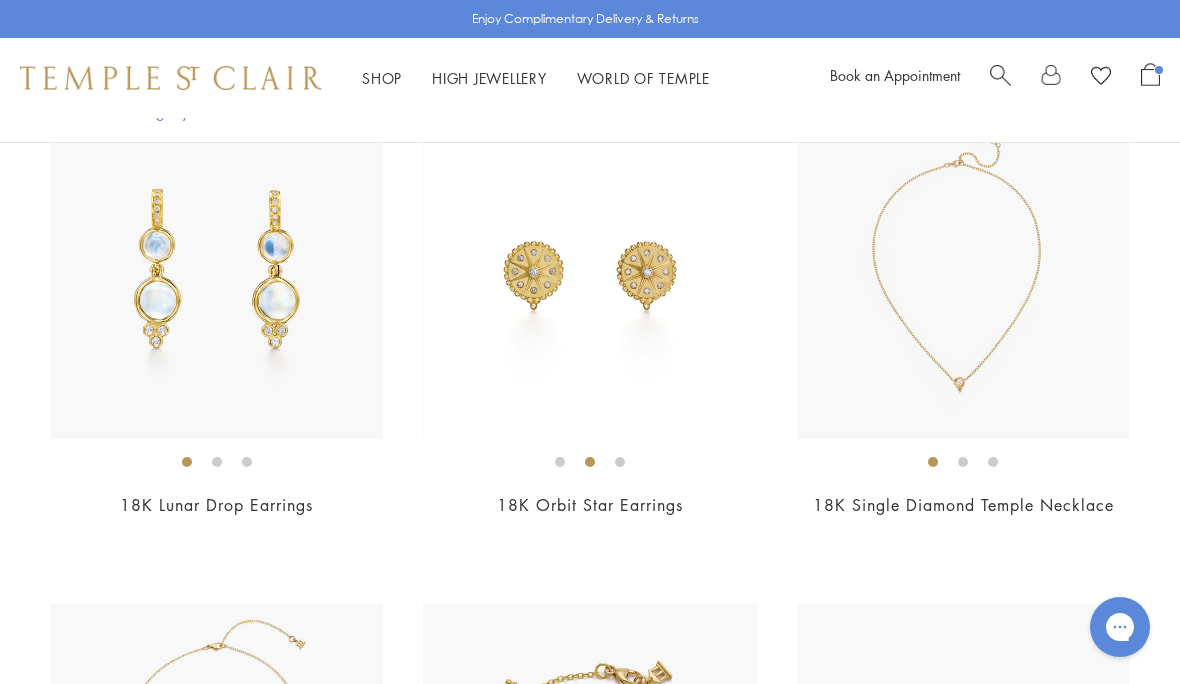 click at bounding box center (589, 272) 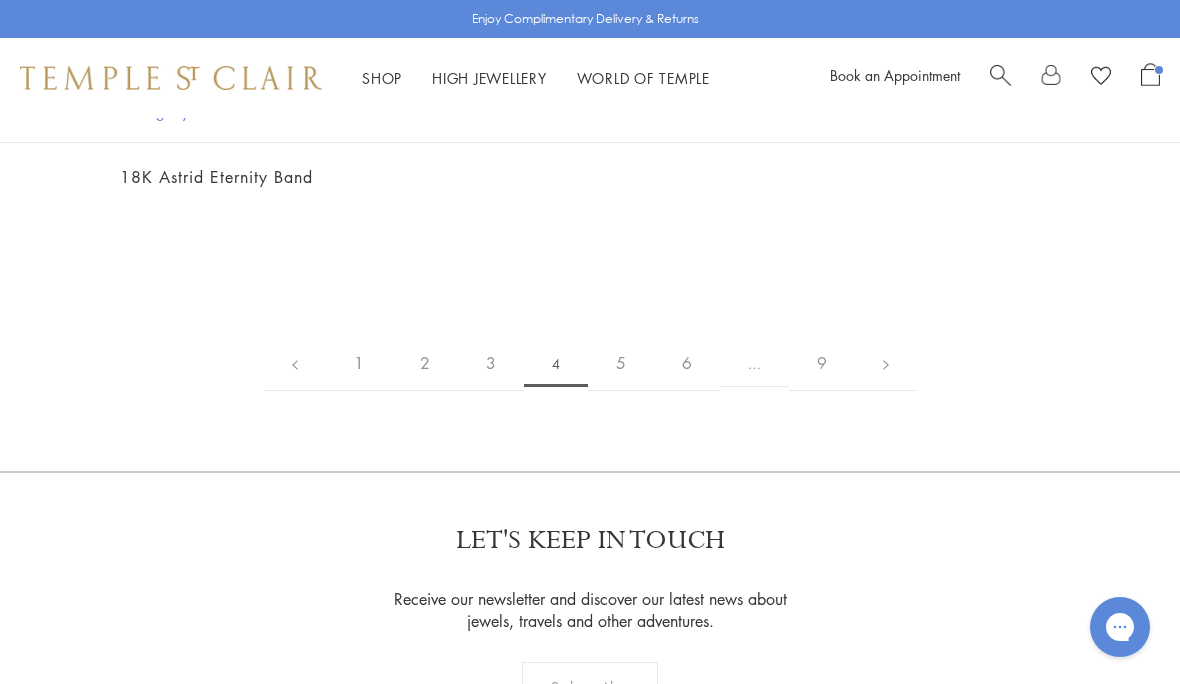 scroll, scrollTop: 9558, scrollLeft: 0, axis: vertical 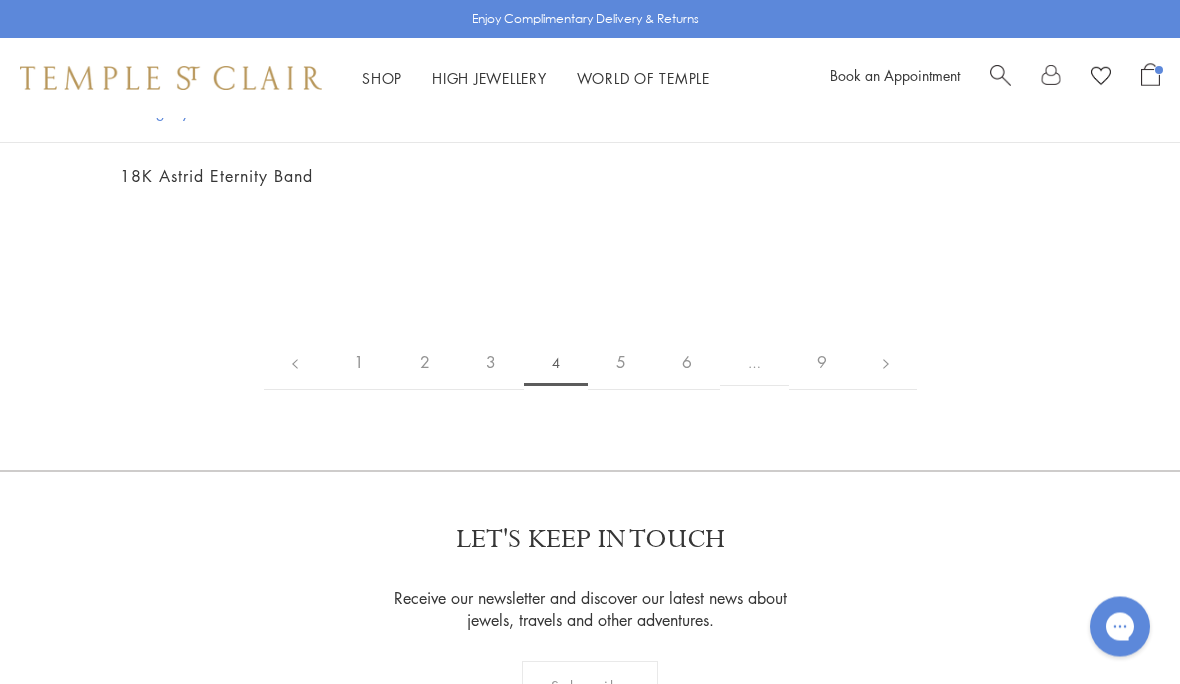 click at bounding box center (886, 363) 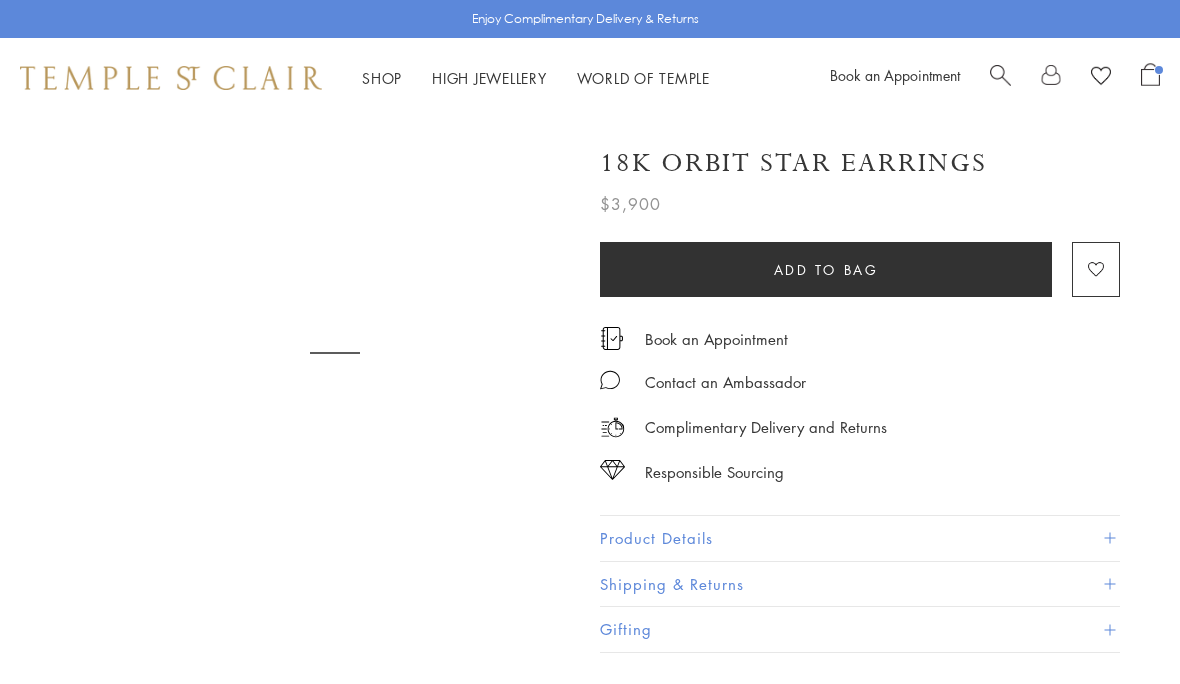 scroll, scrollTop: 0, scrollLeft: 0, axis: both 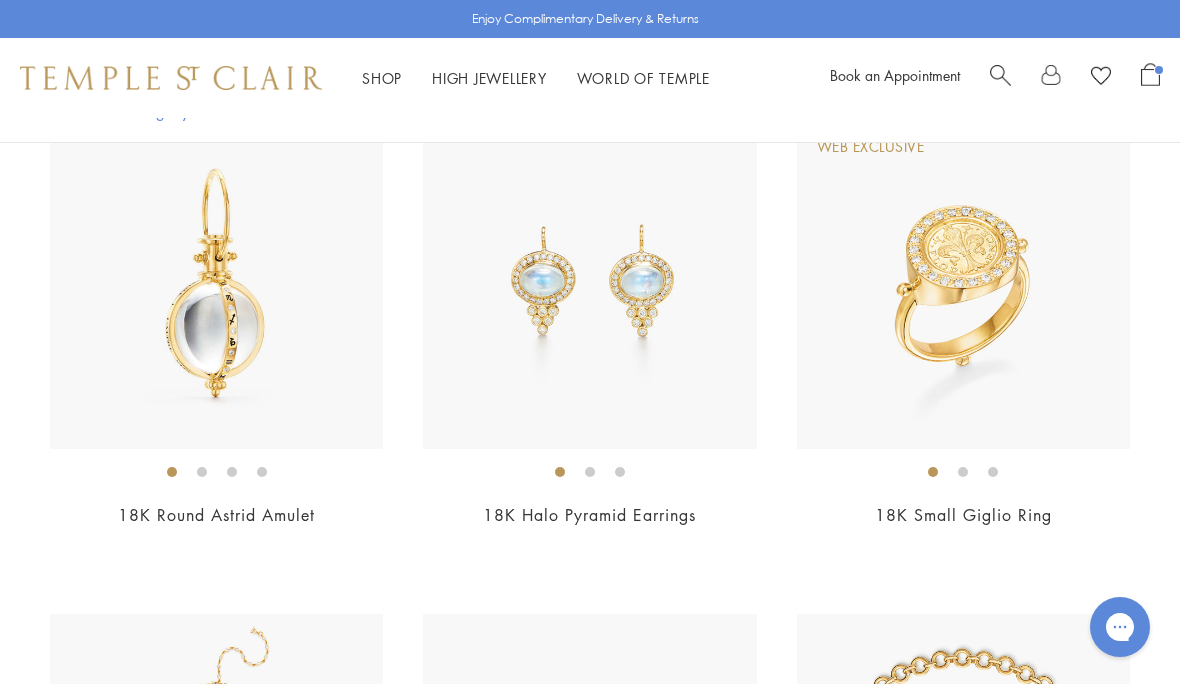 click on "New" at bounding box center [590, 4113] 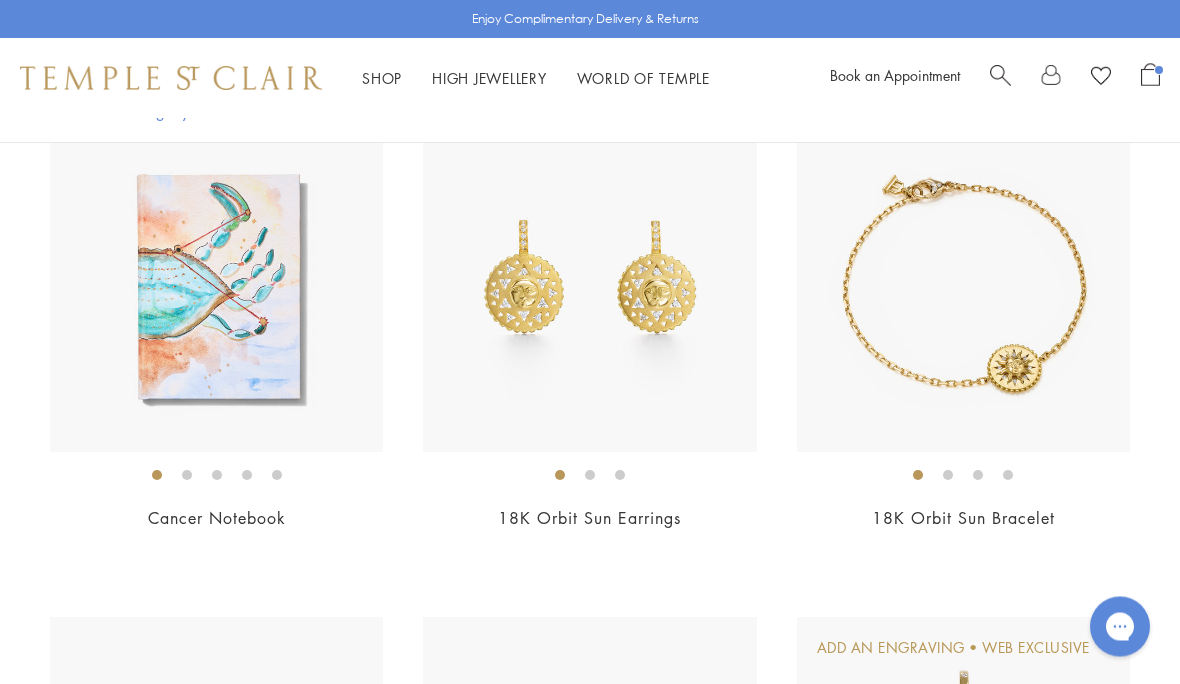 scroll, scrollTop: 3759, scrollLeft: 0, axis: vertical 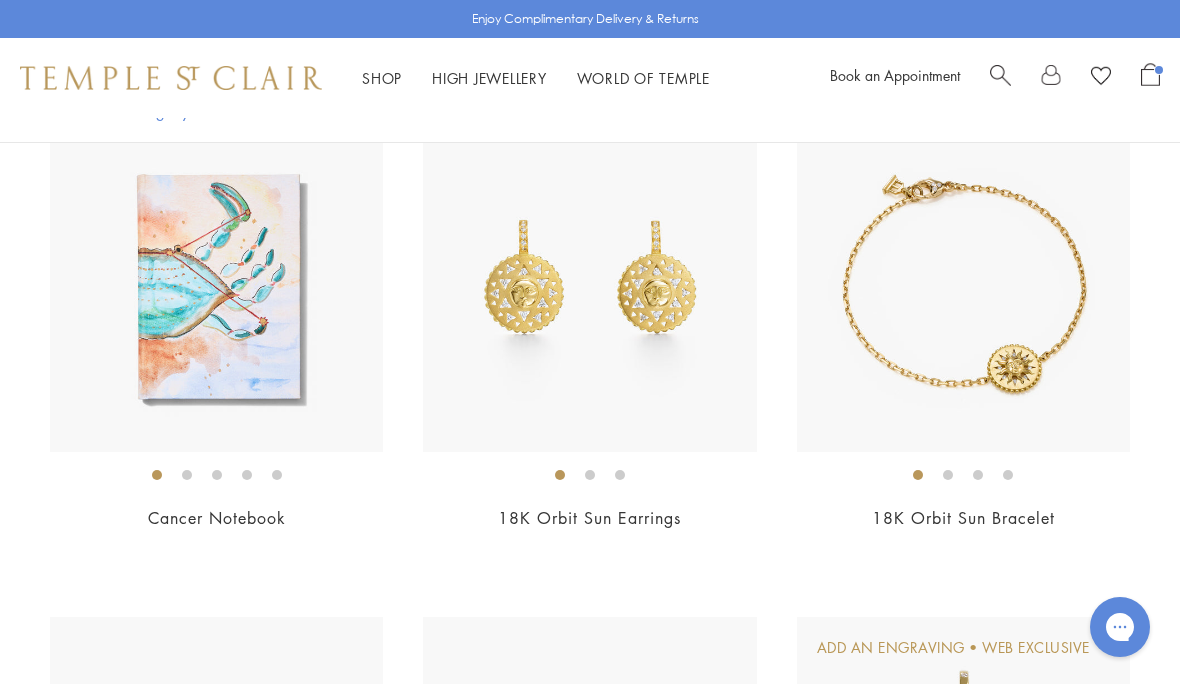 click on "$4,800" at bounding box center (589, 545) 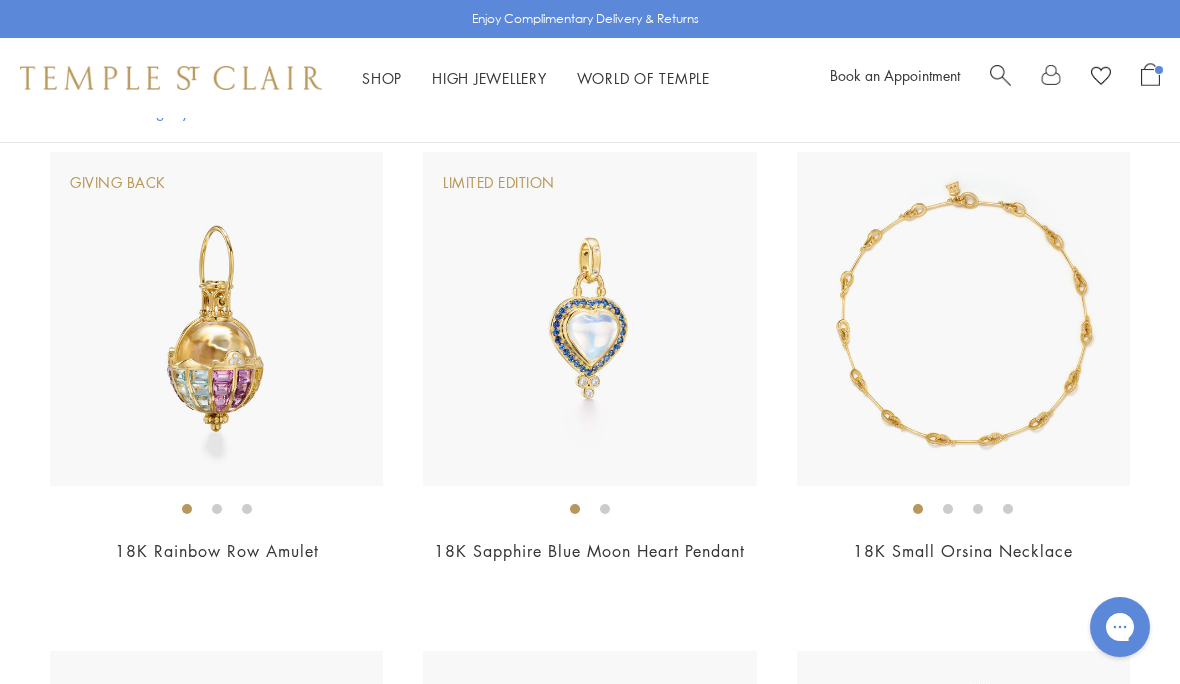 scroll, scrollTop: 4721, scrollLeft: 0, axis: vertical 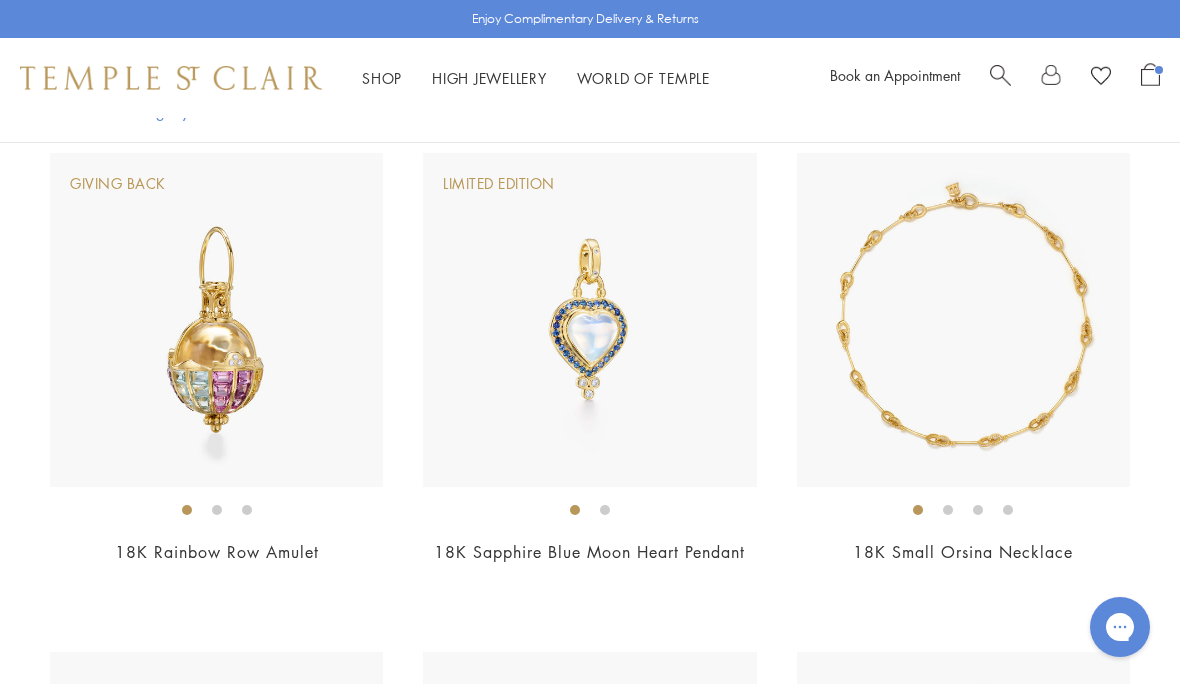 click on "New" at bounding box center [590, -357] 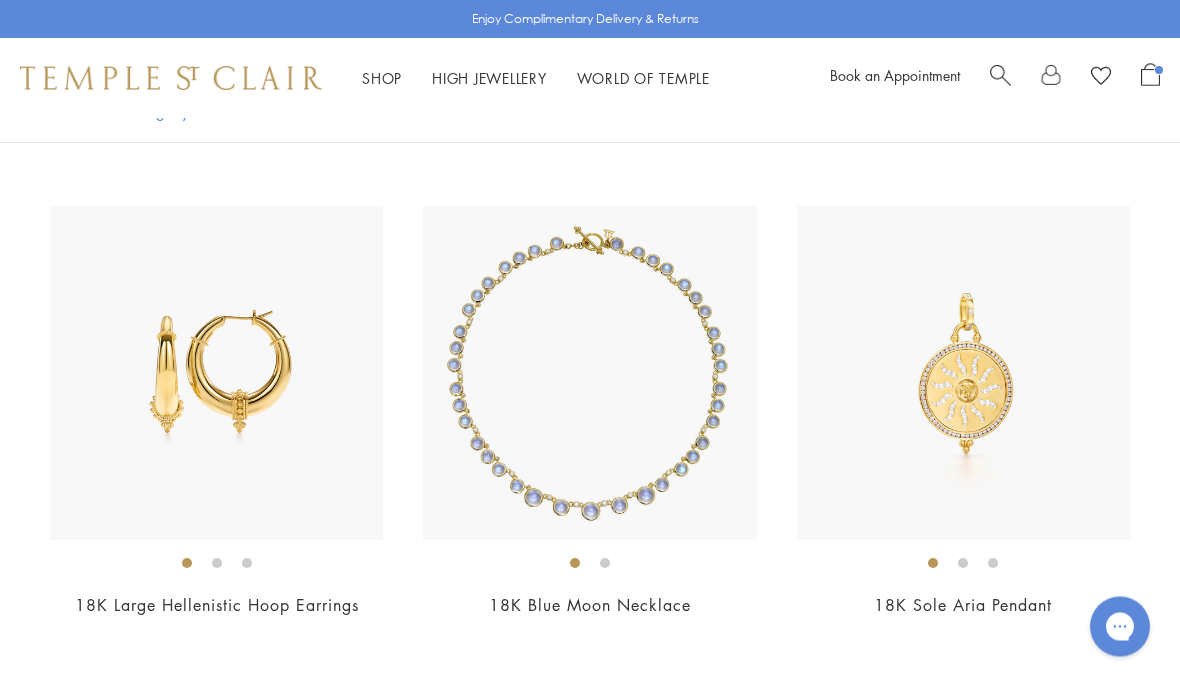 scroll, scrollTop: 6661, scrollLeft: 0, axis: vertical 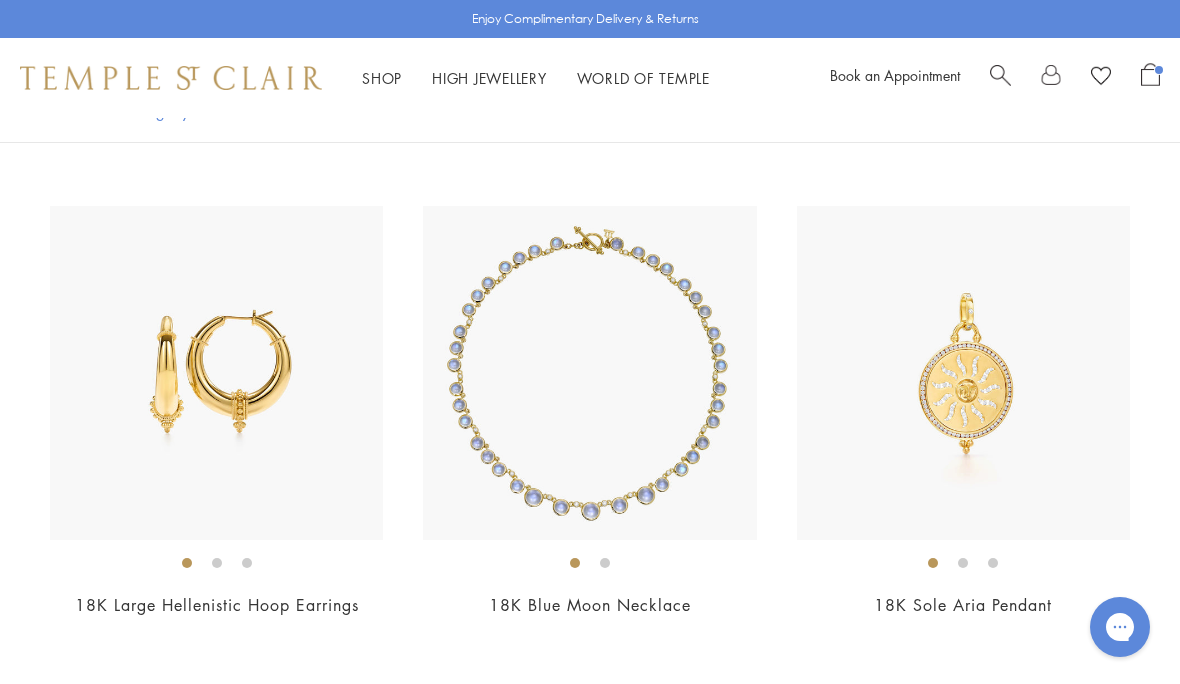 click on "New" at bounding box center [590, -2297] 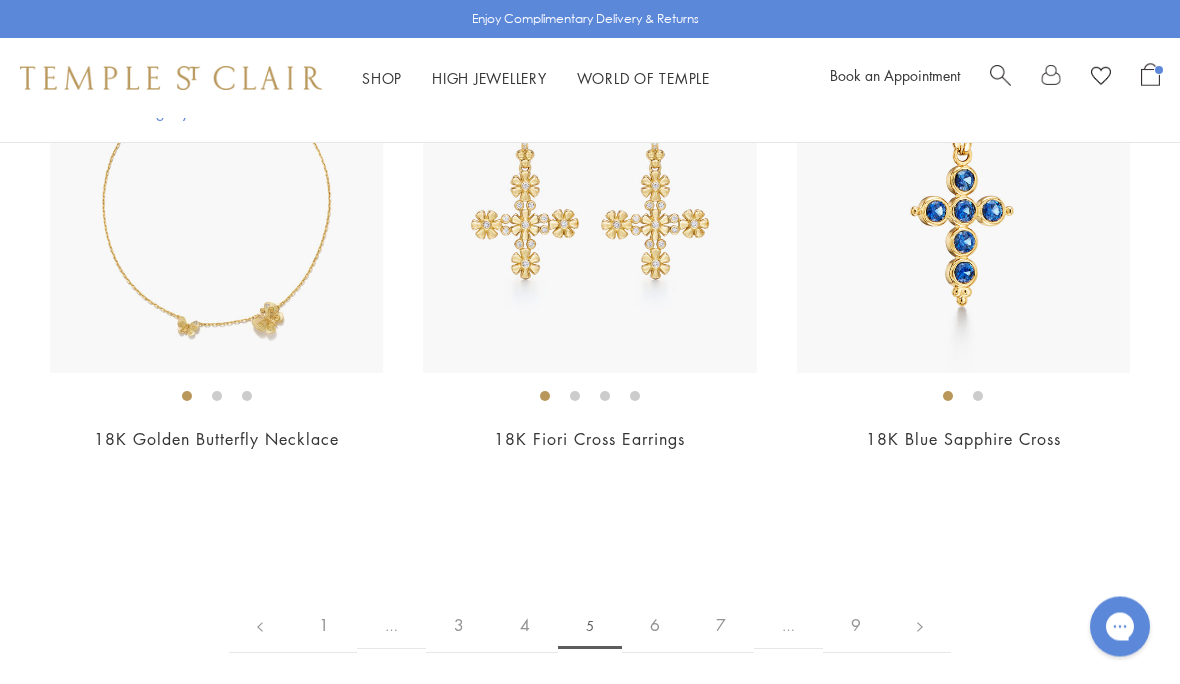 scroll, scrollTop: 7825, scrollLeft: 0, axis: vertical 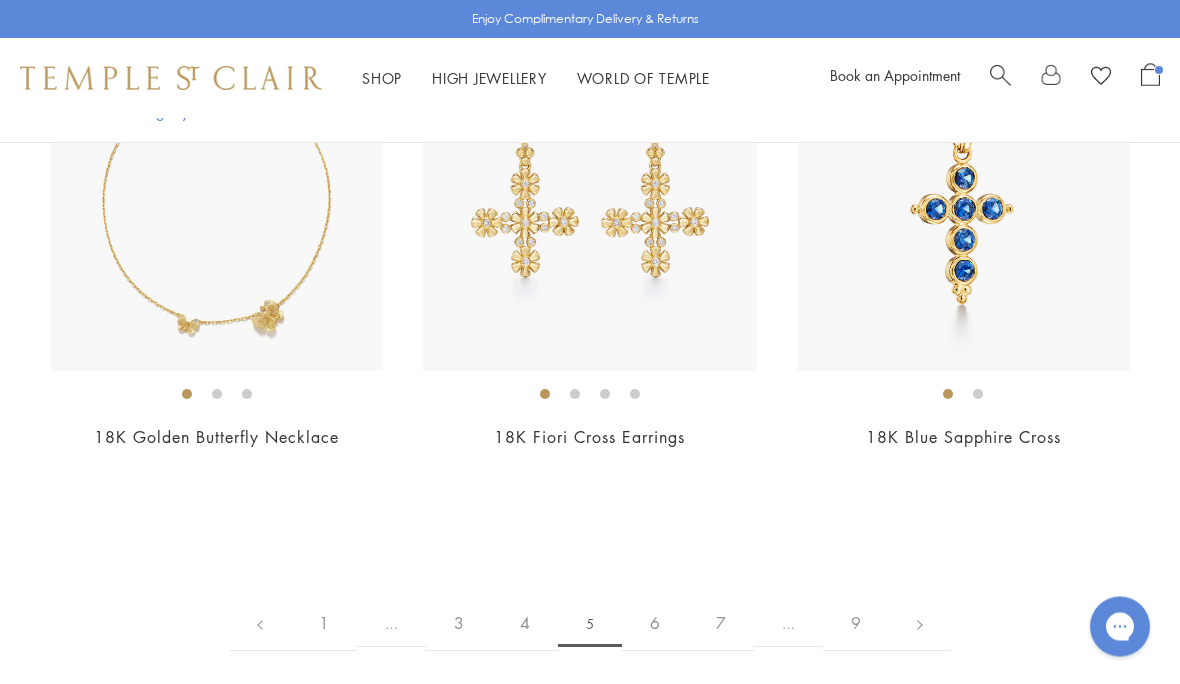 click on "6" at bounding box center (655, 624) 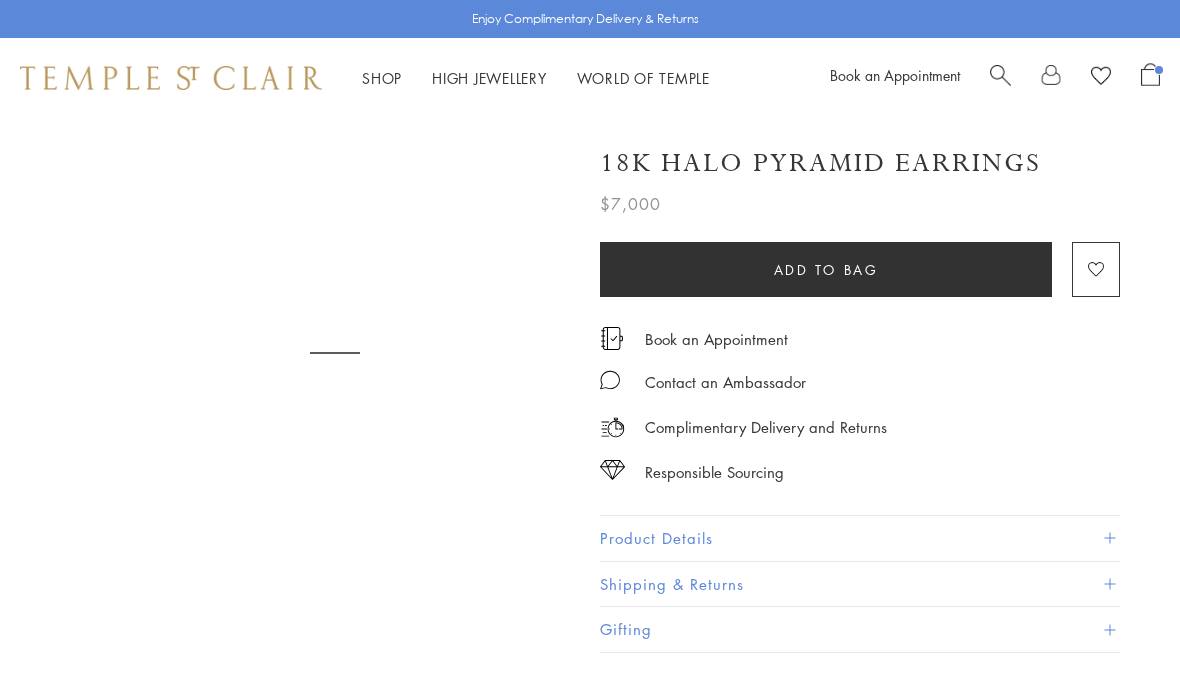 scroll, scrollTop: 0, scrollLeft: 0, axis: both 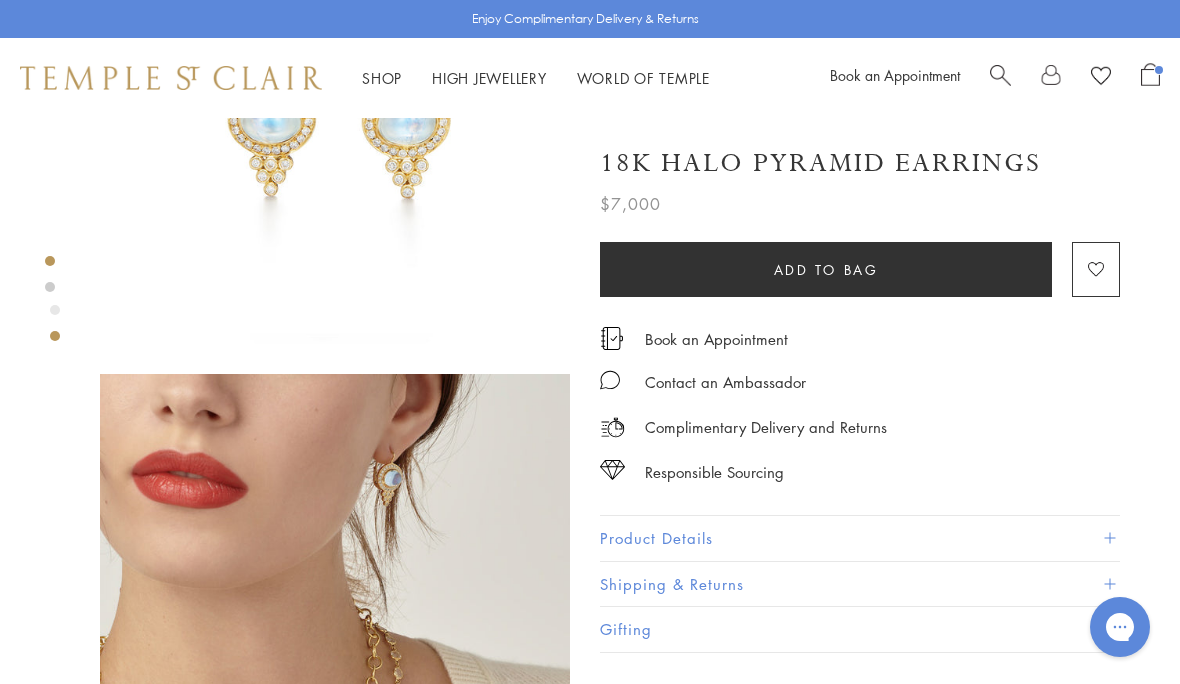 click on "Product Details" at bounding box center (860, 538) 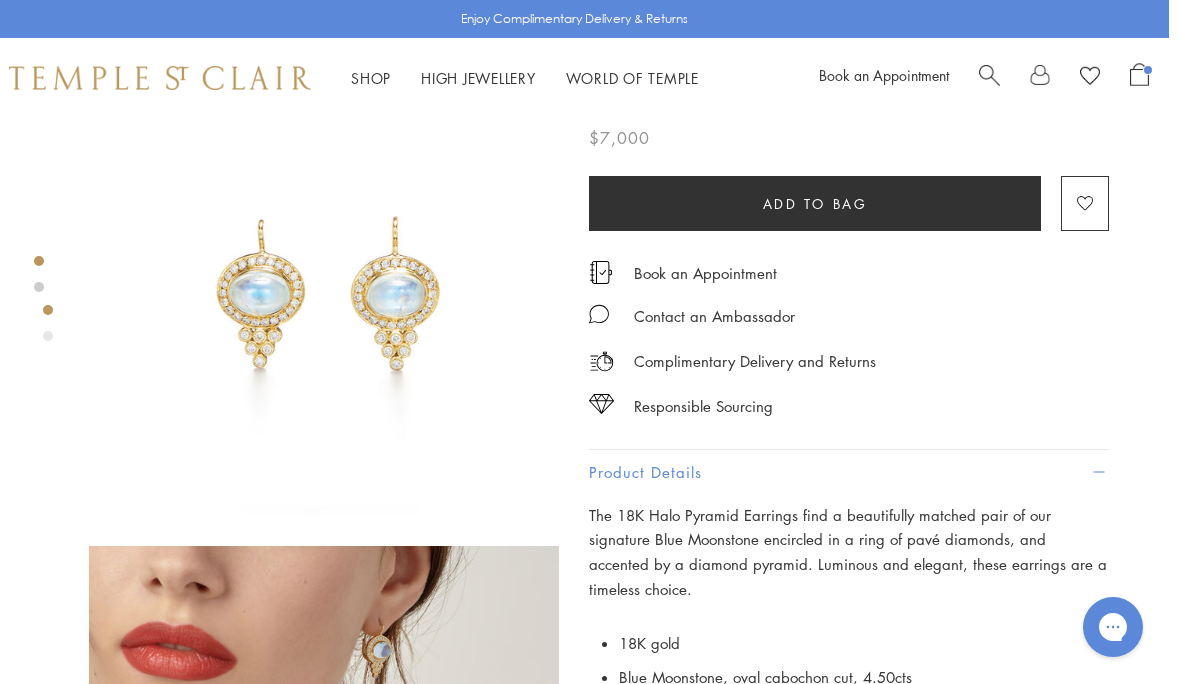 scroll, scrollTop: 0, scrollLeft: 4, axis: horizontal 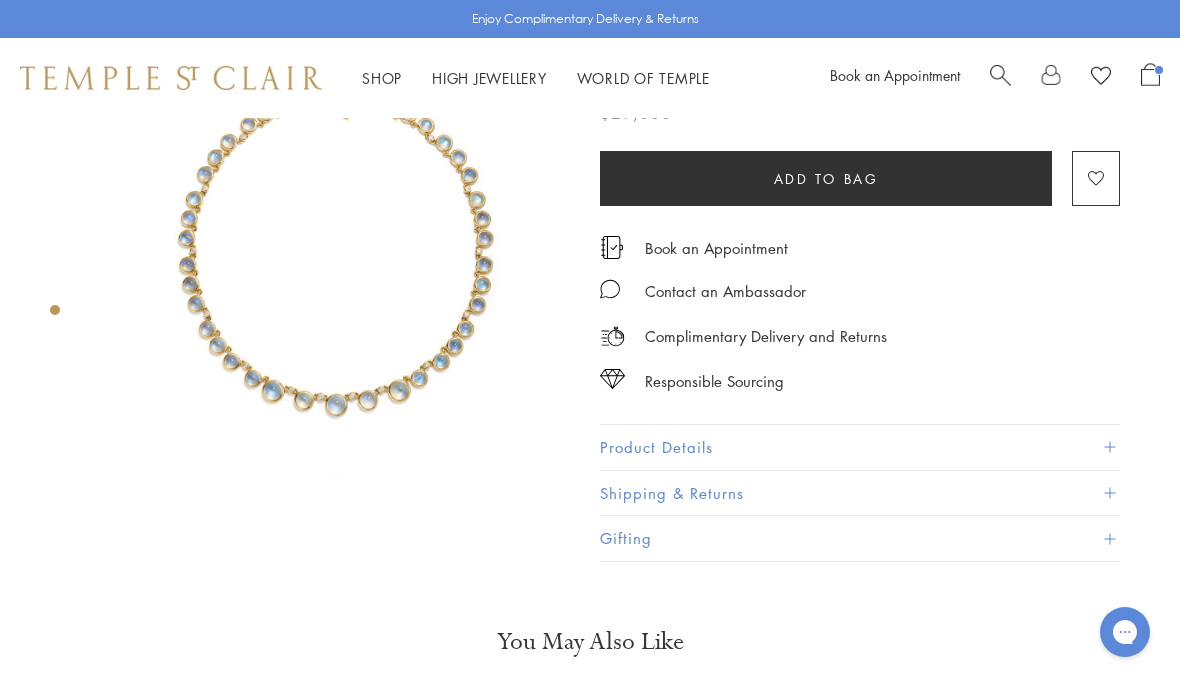 click at bounding box center (335, 270) 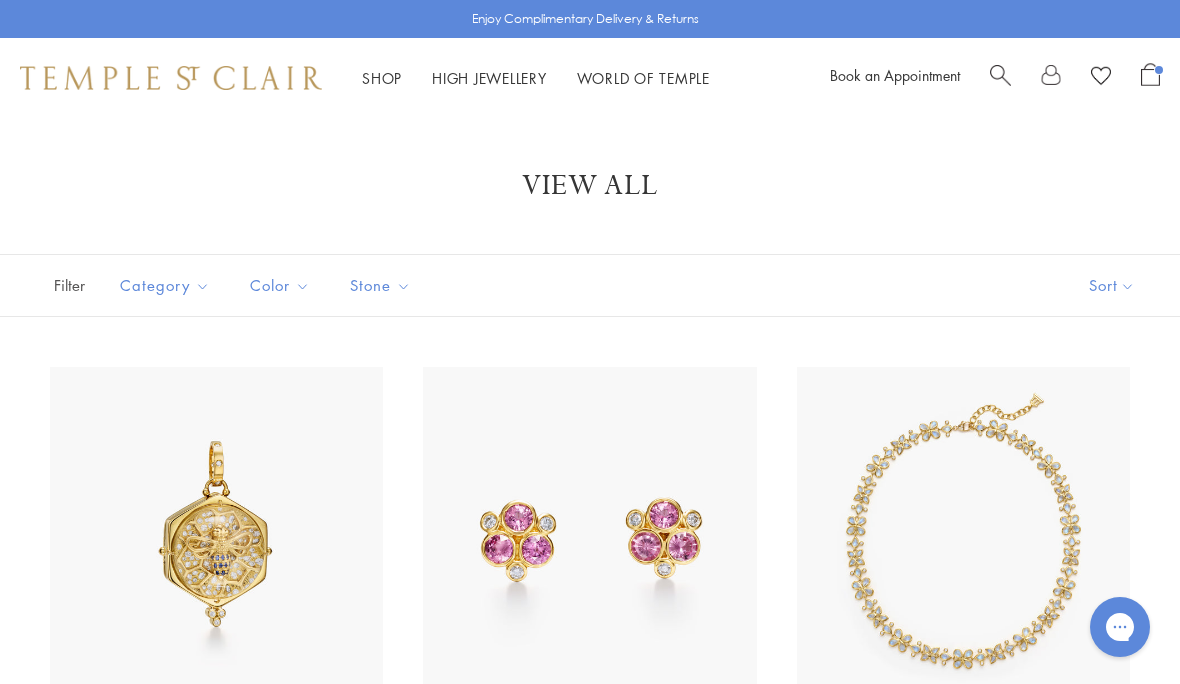 scroll, scrollTop: 0, scrollLeft: 0, axis: both 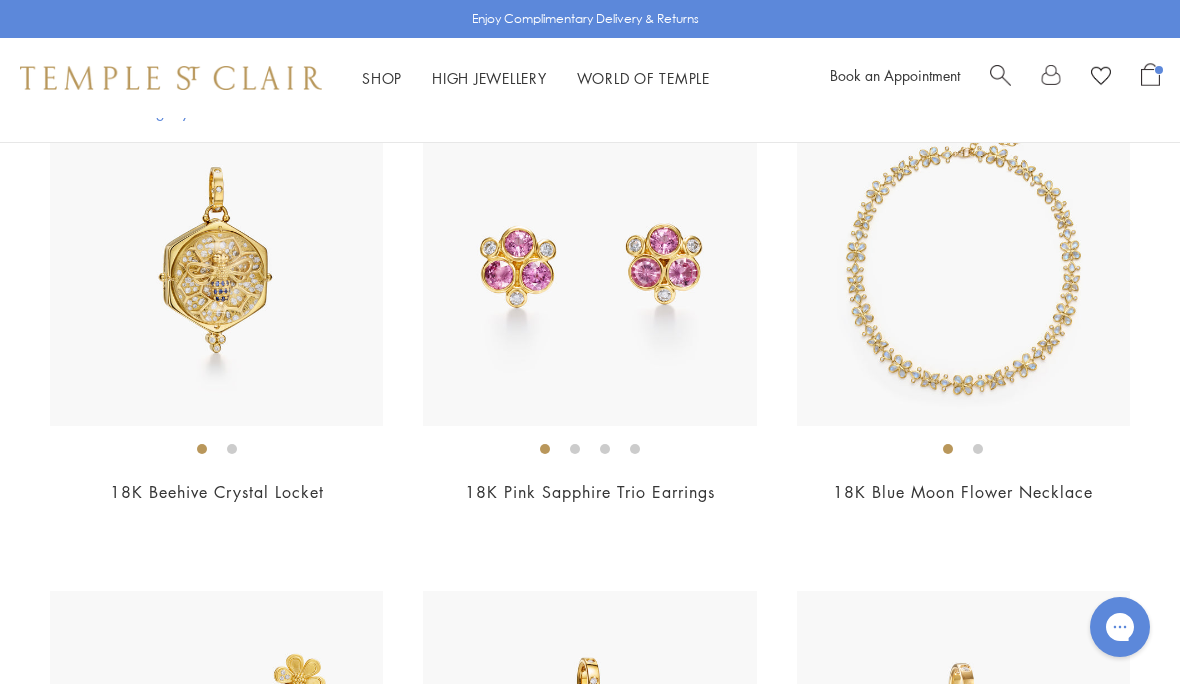 click on "18K Pink Sapphire Trio Earrings" at bounding box center (590, 492) 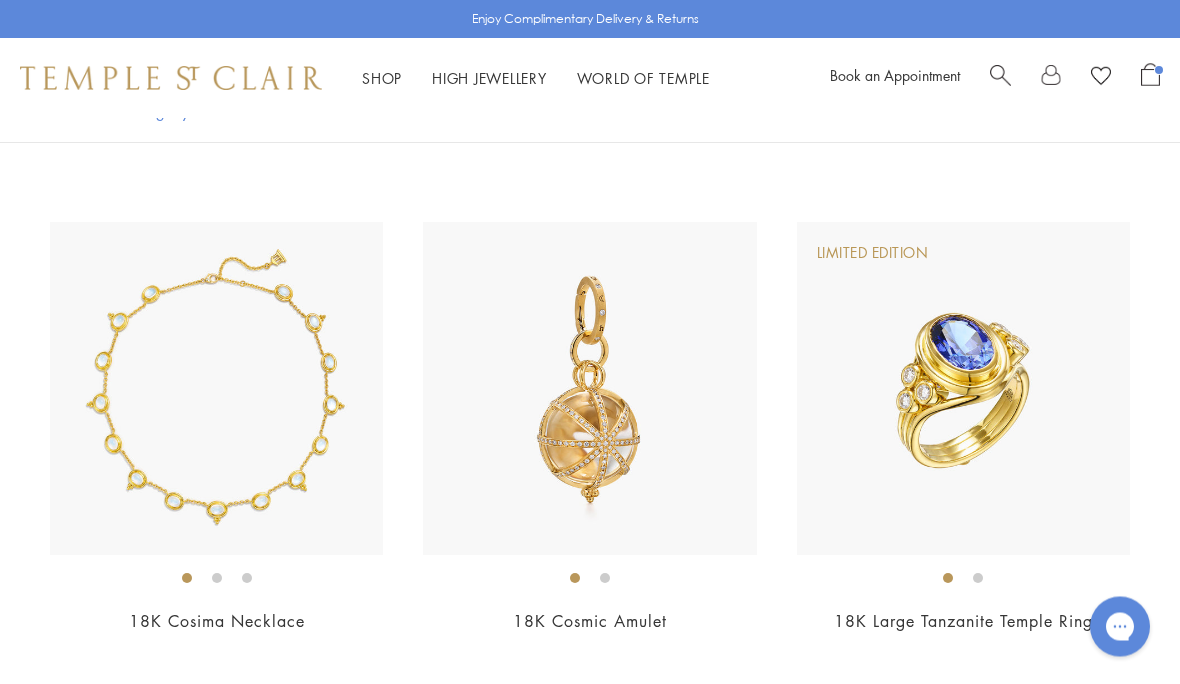 scroll, scrollTop: 3625, scrollLeft: 0, axis: vertical 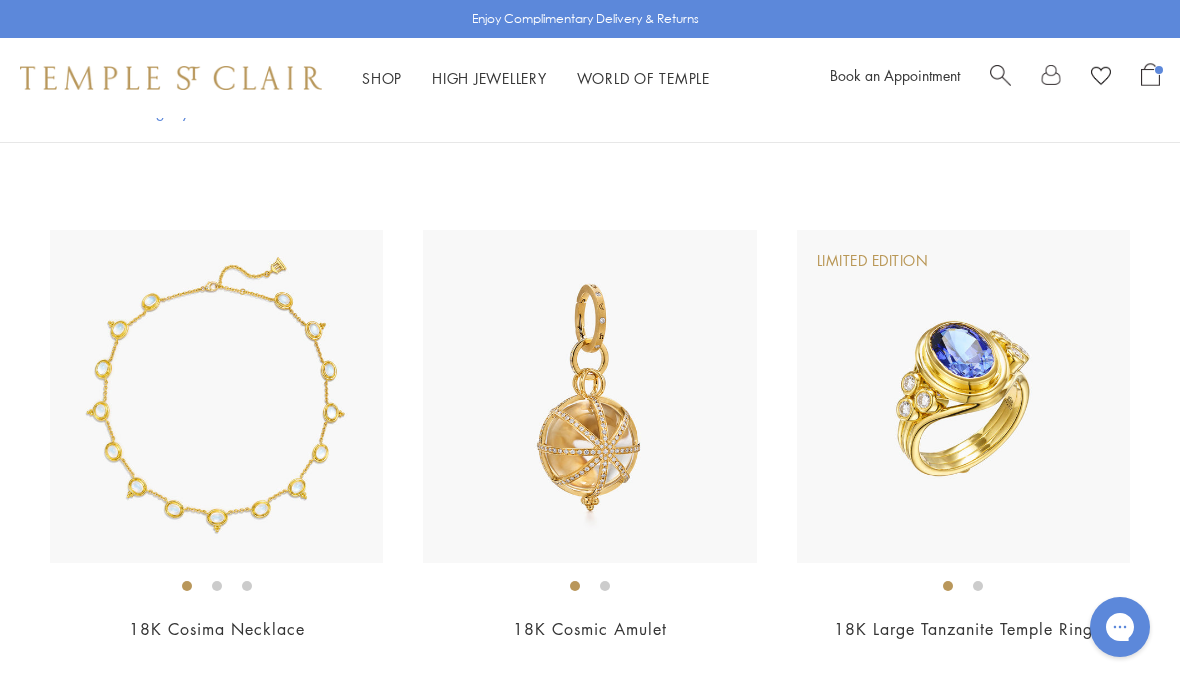 click at bounding box center [1150, 74] 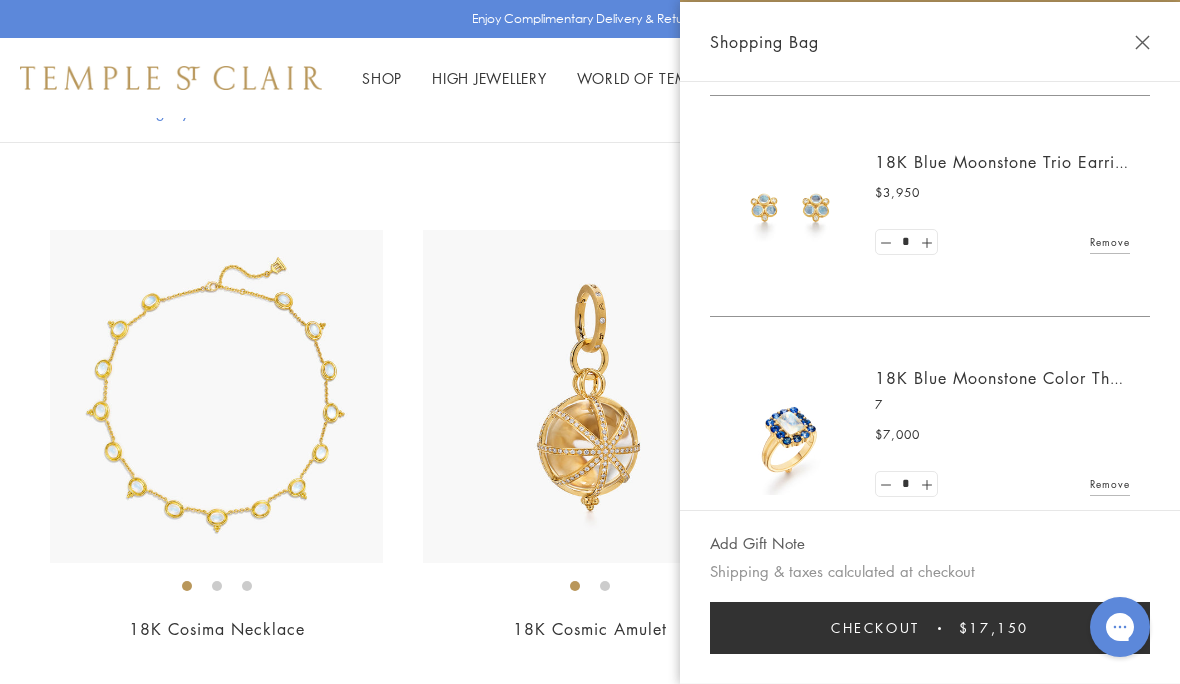 scroll, scrollTop: 208, scrollLeft: 0, axis: vertical 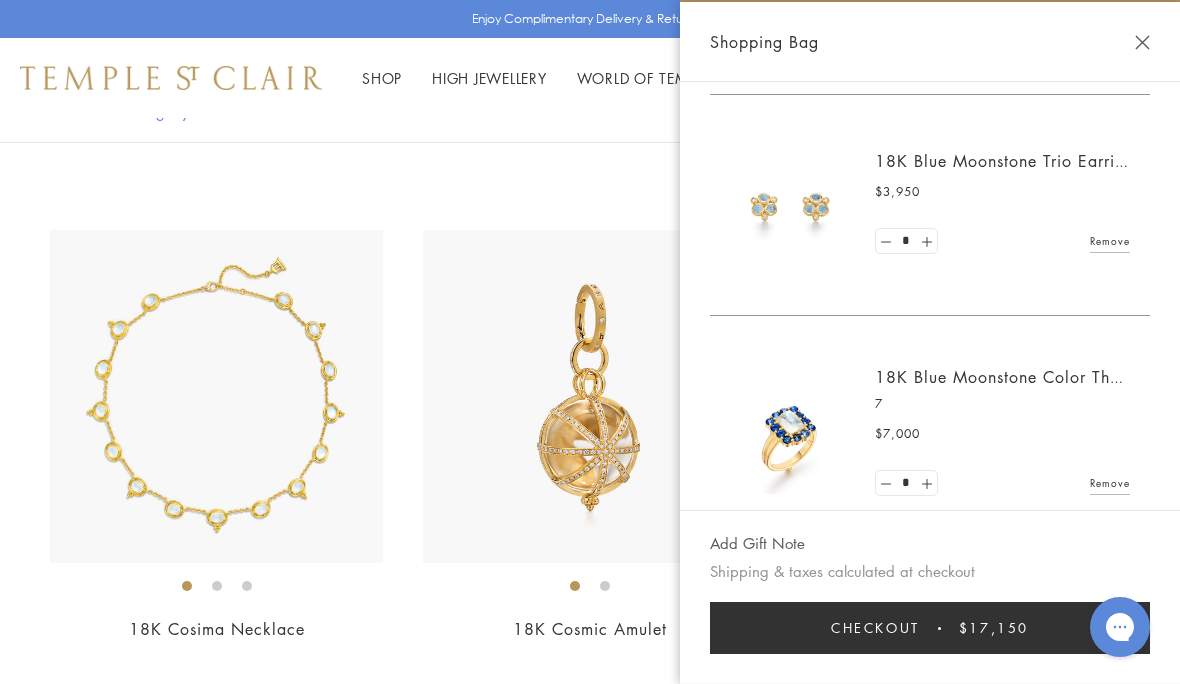 click on "18K Blue Moonstone Color Theory Ring" at bounding box center [1030, 377] 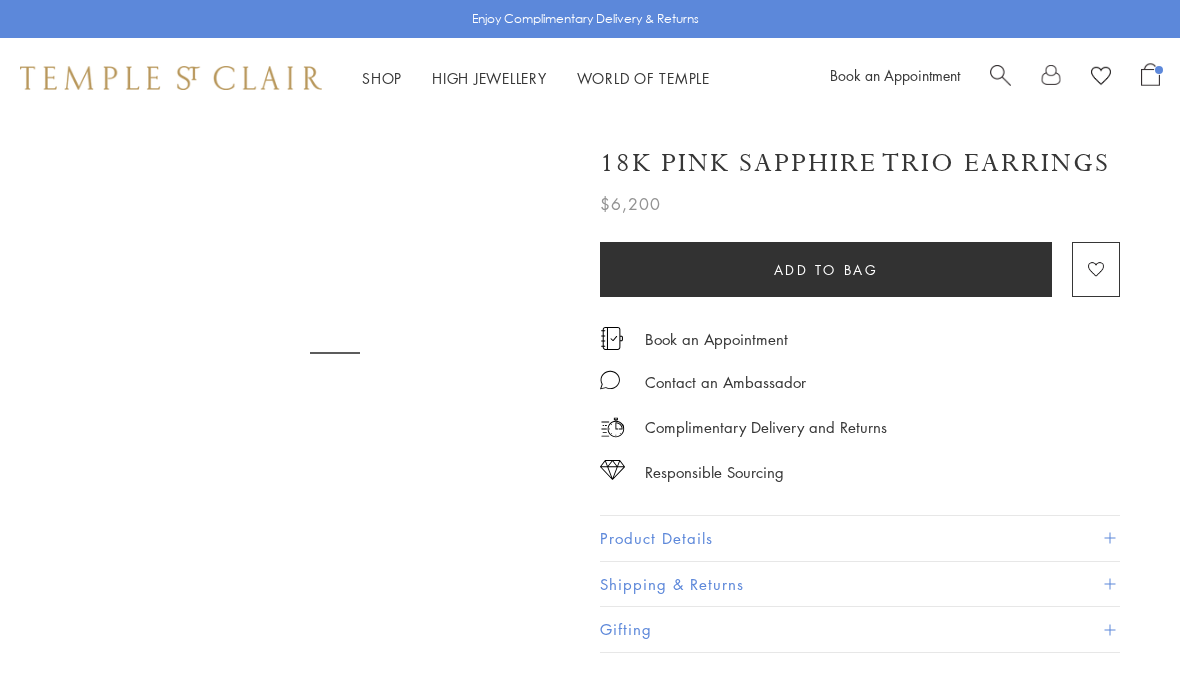 scroll, scrollTop: 0, scrollLeft: 0, axis: both 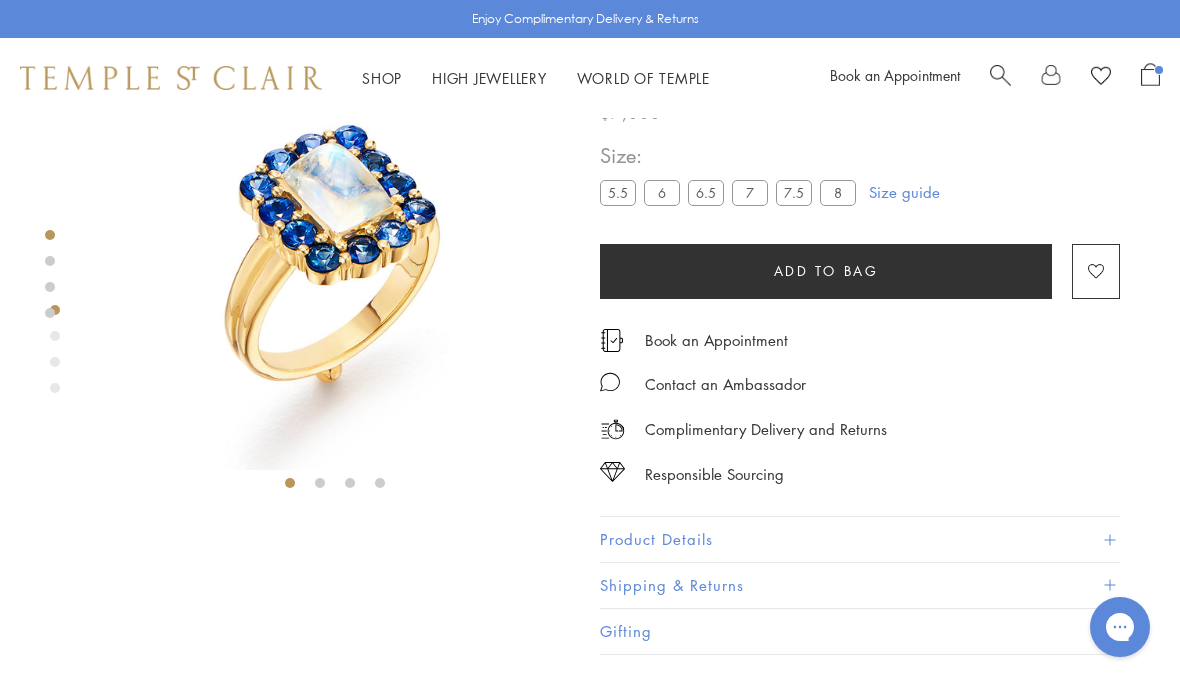 click on "6.5" at bounding box center (706, 192) 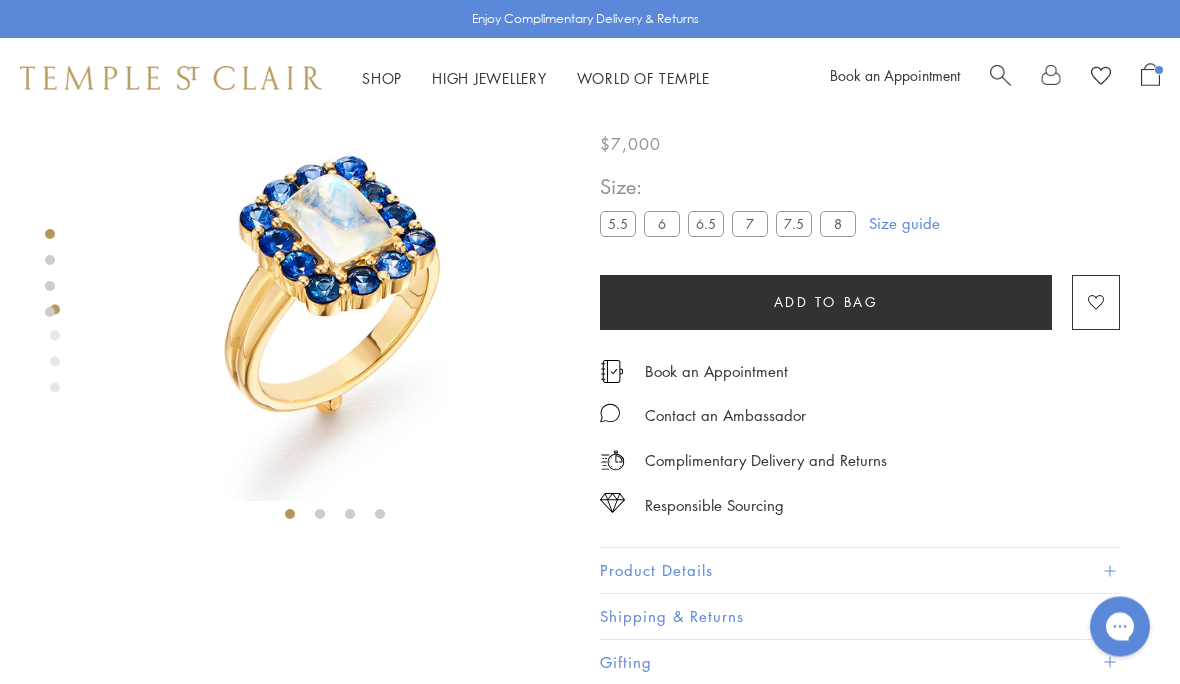 scroll, scrollTop: 0, scrollLeft: 0, axis: both 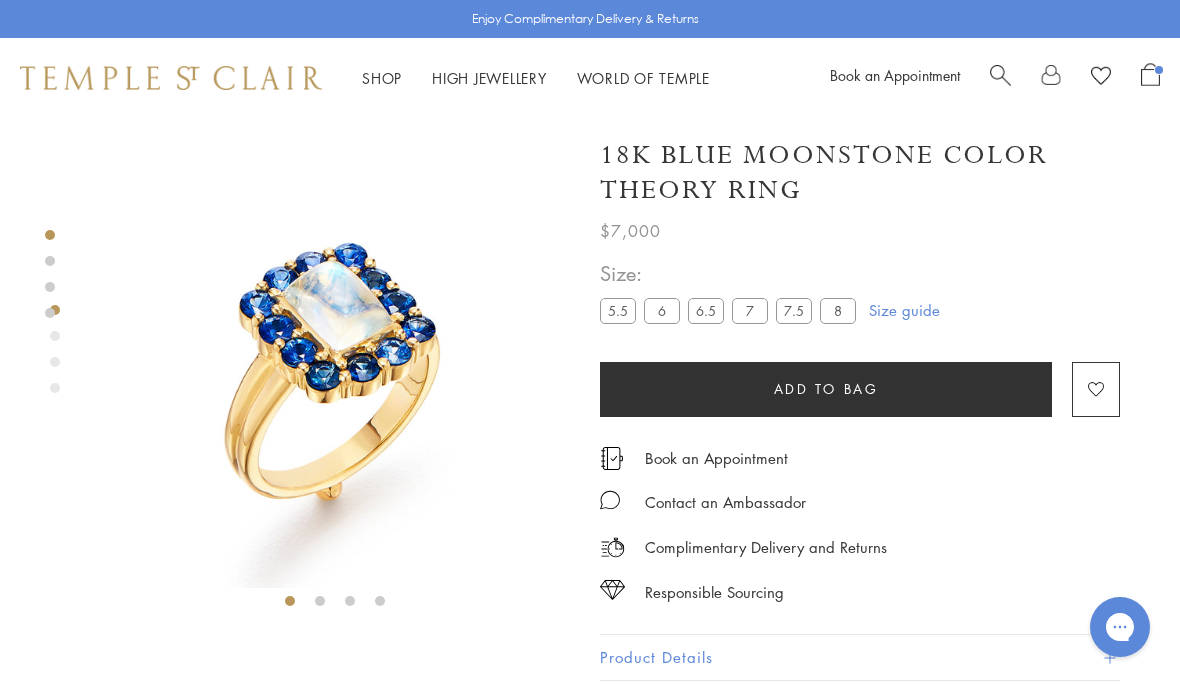 click at bounding box center (1150, 78) 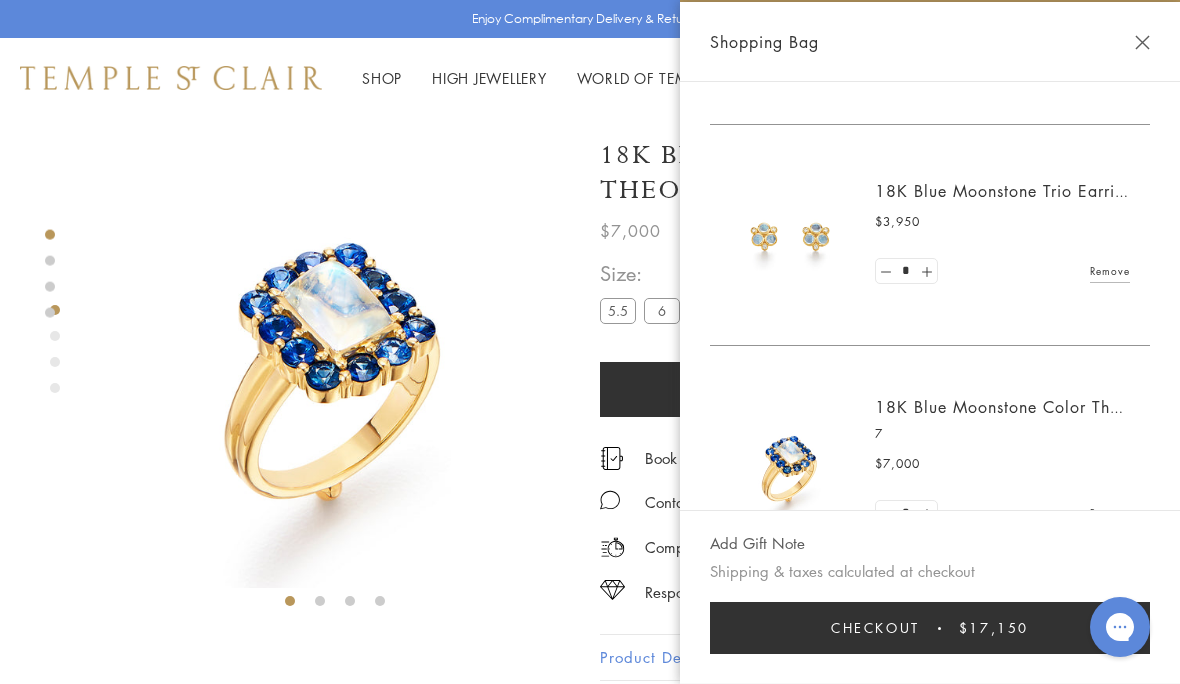 scroll, scrollTop: 175, scrollLeft: 0, axis: vertical 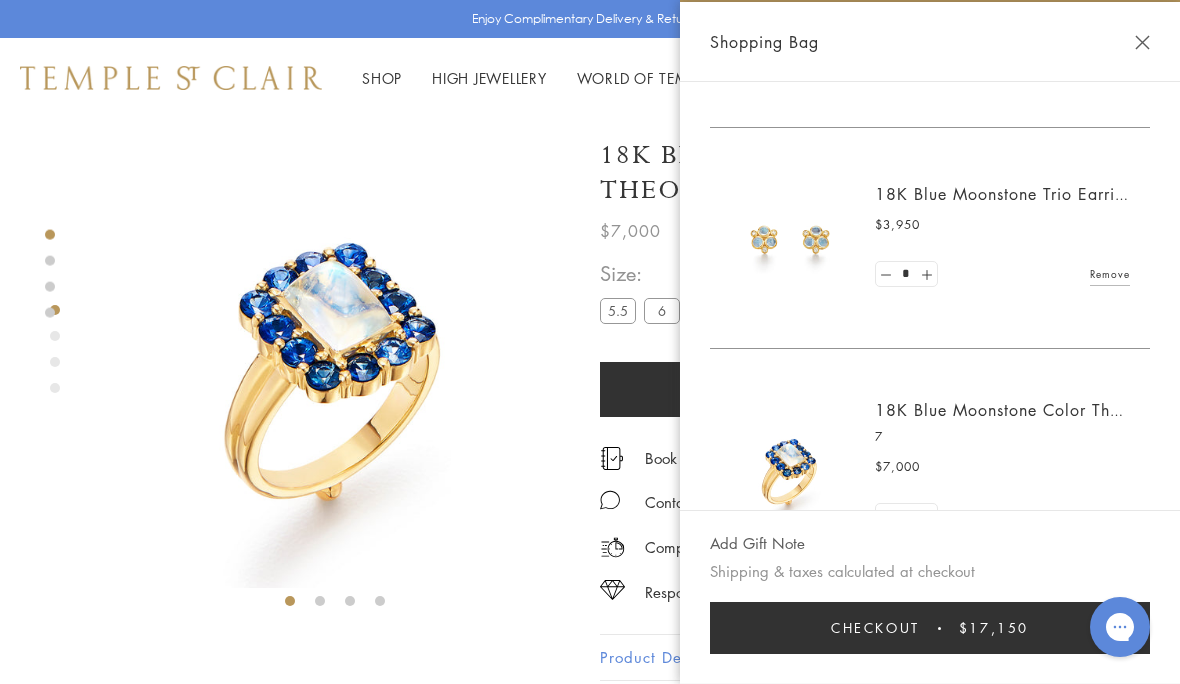 click on "18K Blue Moonstone Trio Earrings" at bounding box center (1008, 194) 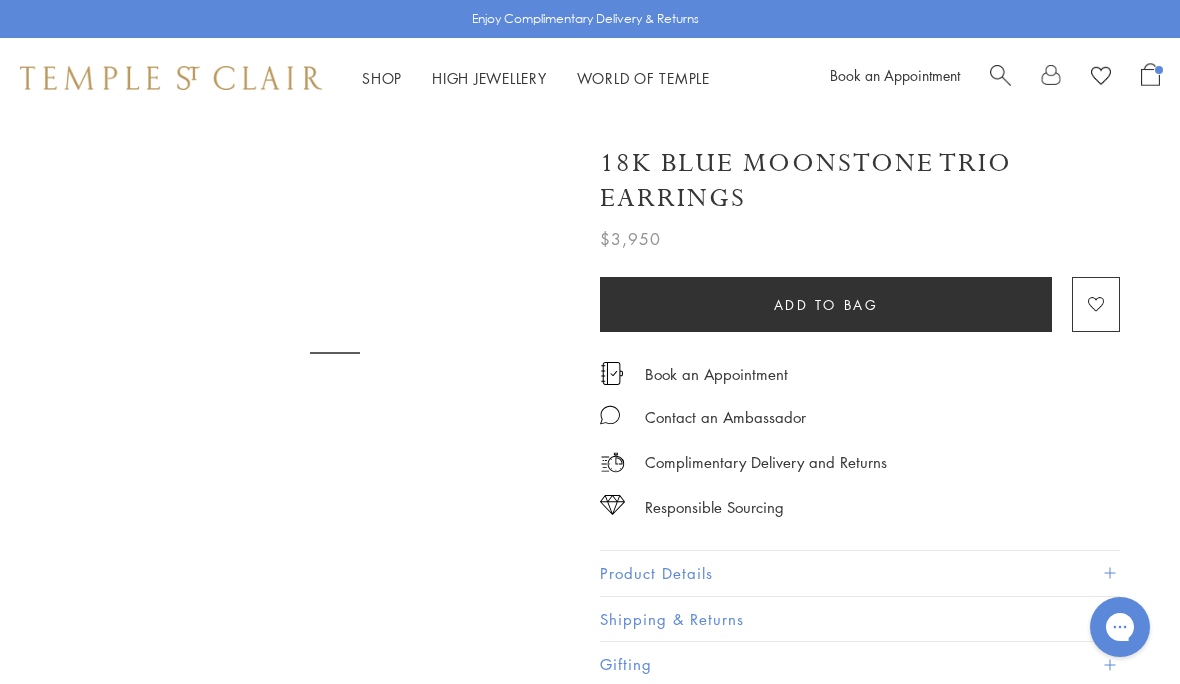 scroll, scrollTop: 0, scrollLeft: 0, axis: both 